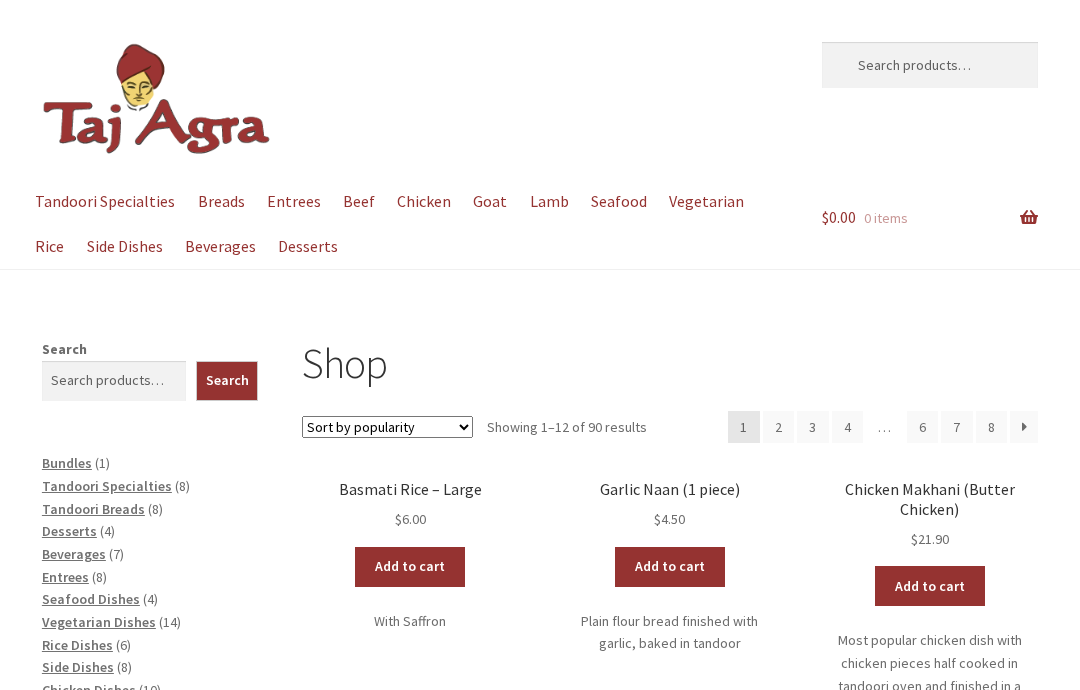 scroll, scrollTop: 0, scrollLeft: 0, axis: both 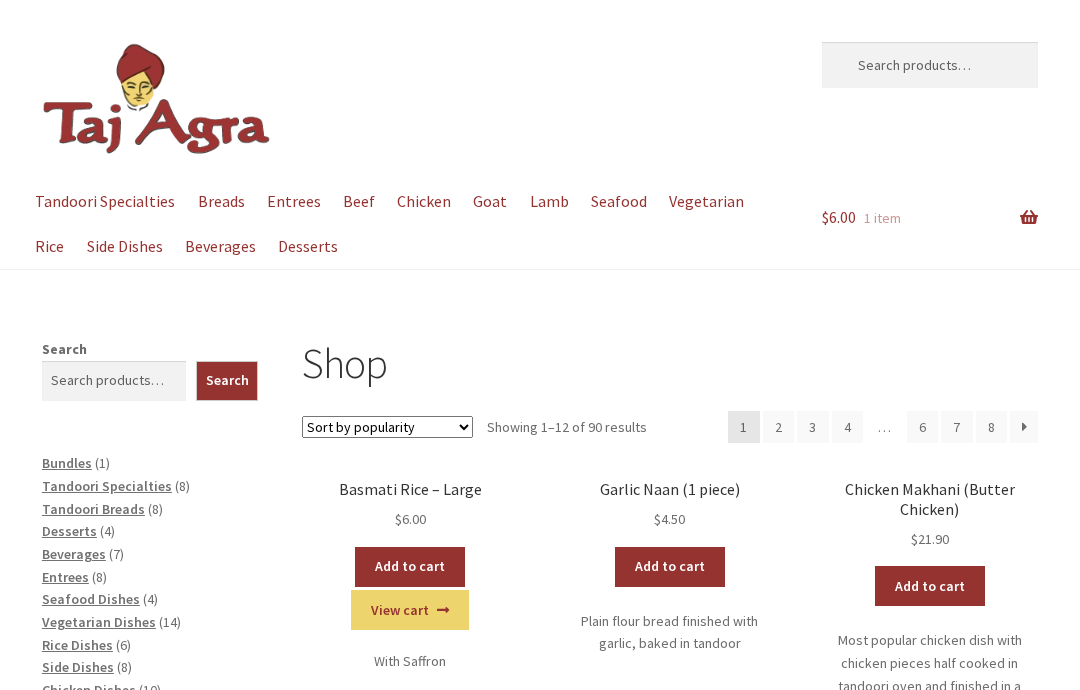 click on "Garlic Naan (1 piece)" at bounding box center [670, 489] 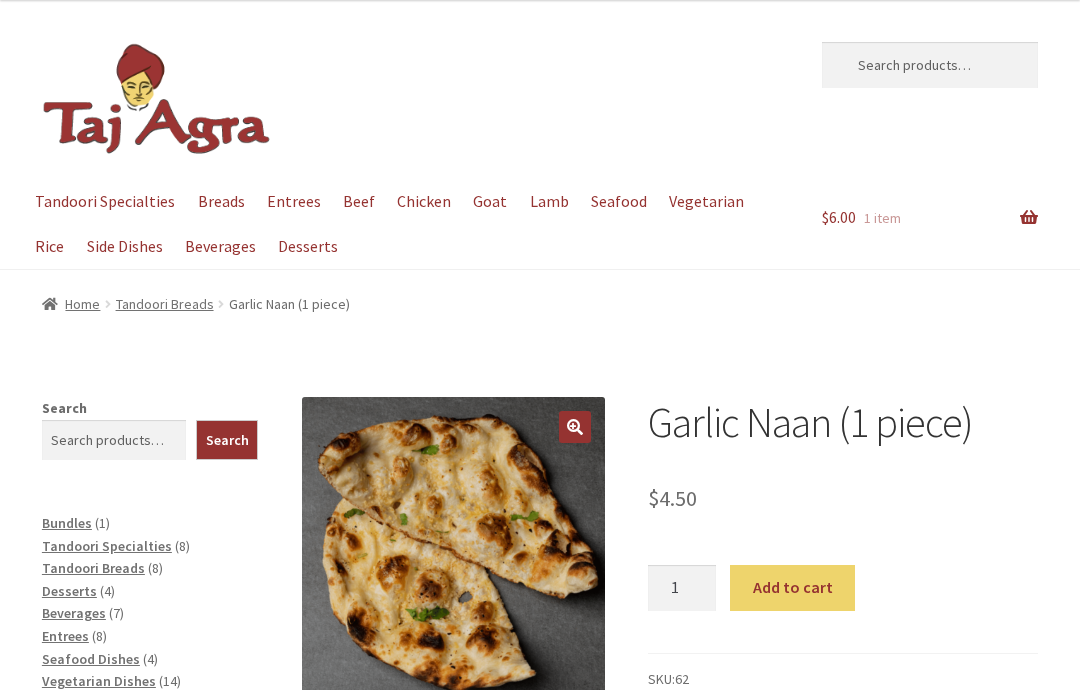 scroll, scrollTop: 0, scrollLeft: 0, axis: both 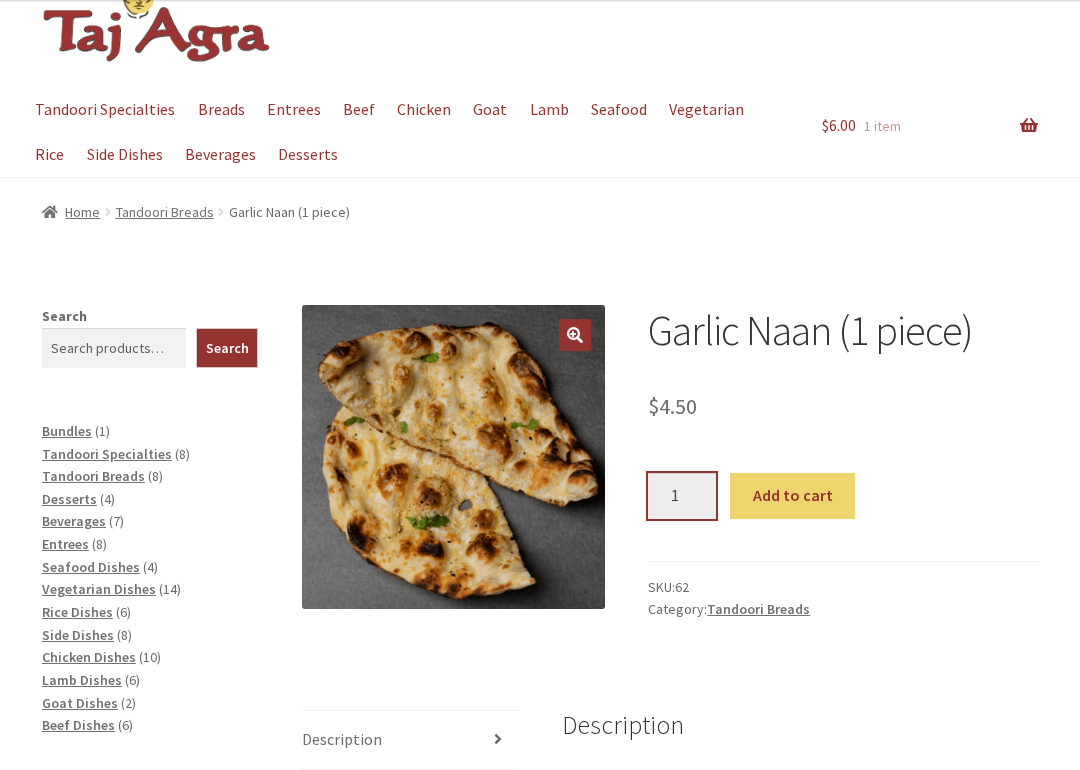 click on "1" at bounding box center [682, 496] 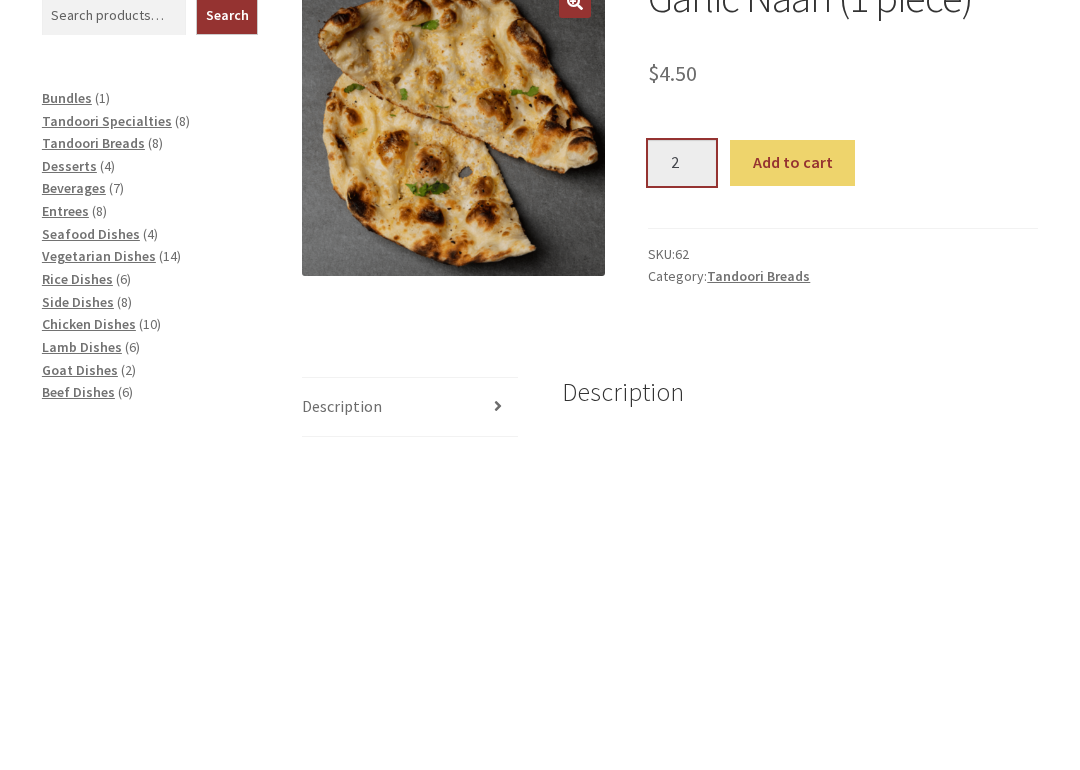 type on "2" 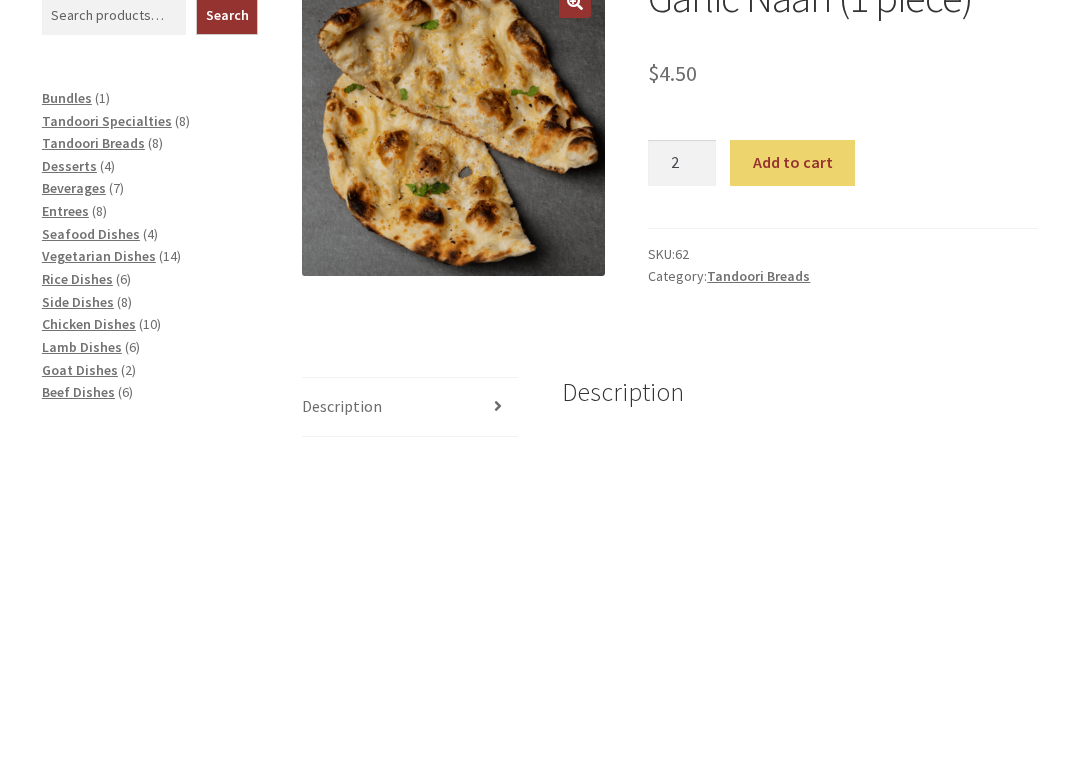 click on "Add to cart" at bounding box center [792, 496] 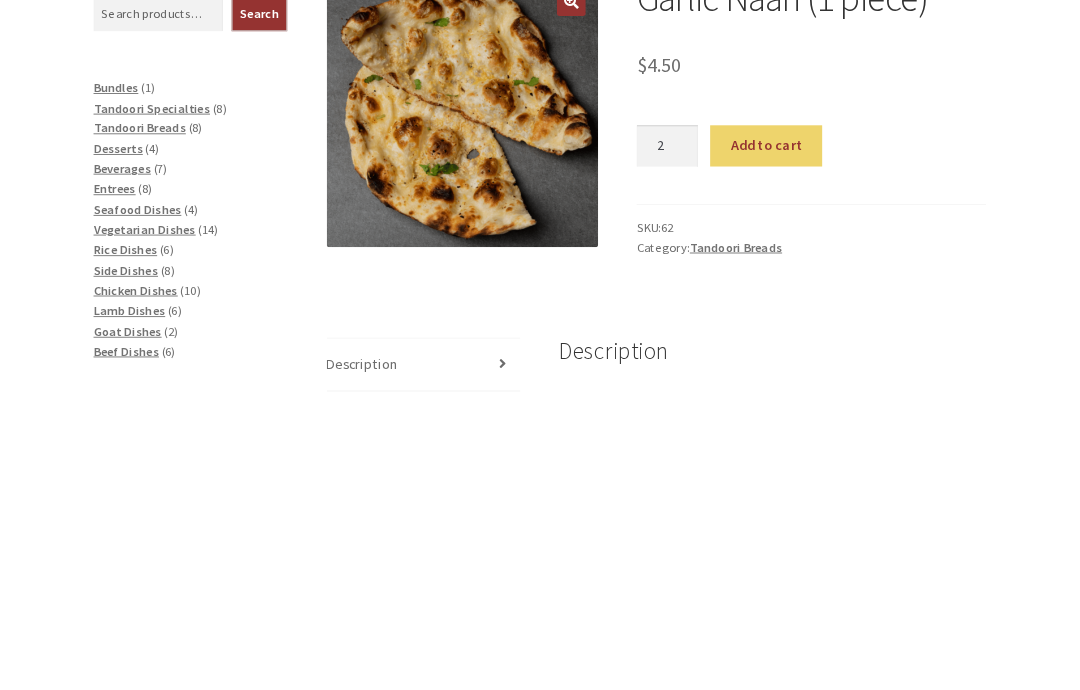 scroll, scrollTop: 425, scrollLeft: 0, axis: vertical 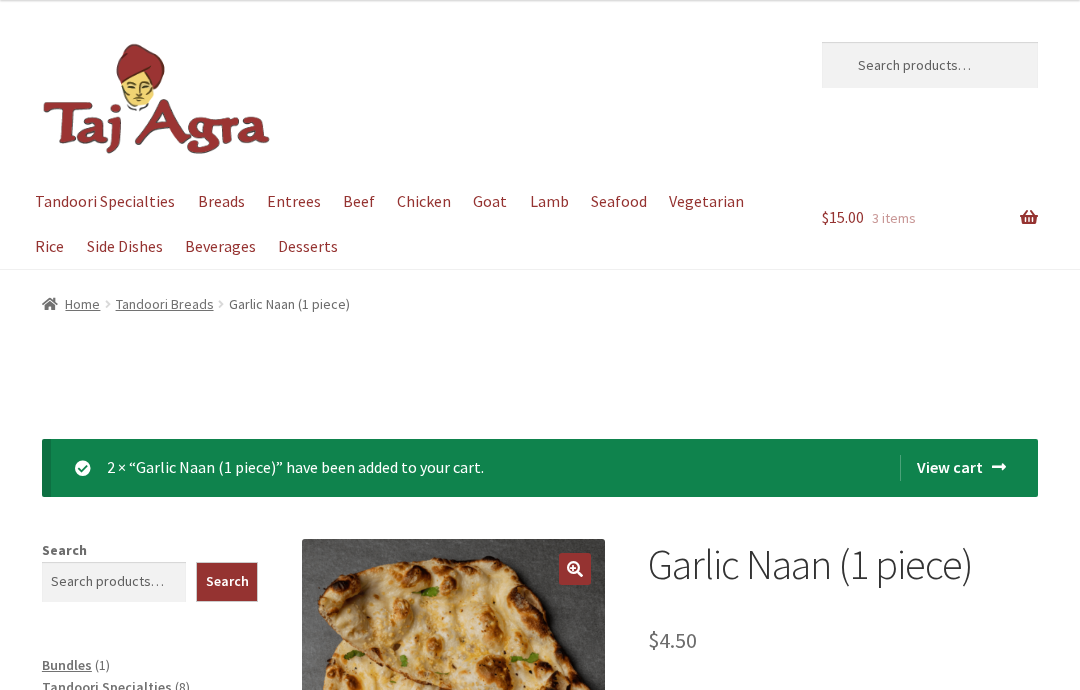 click on "Entrees" at bounding box center (293, 201) 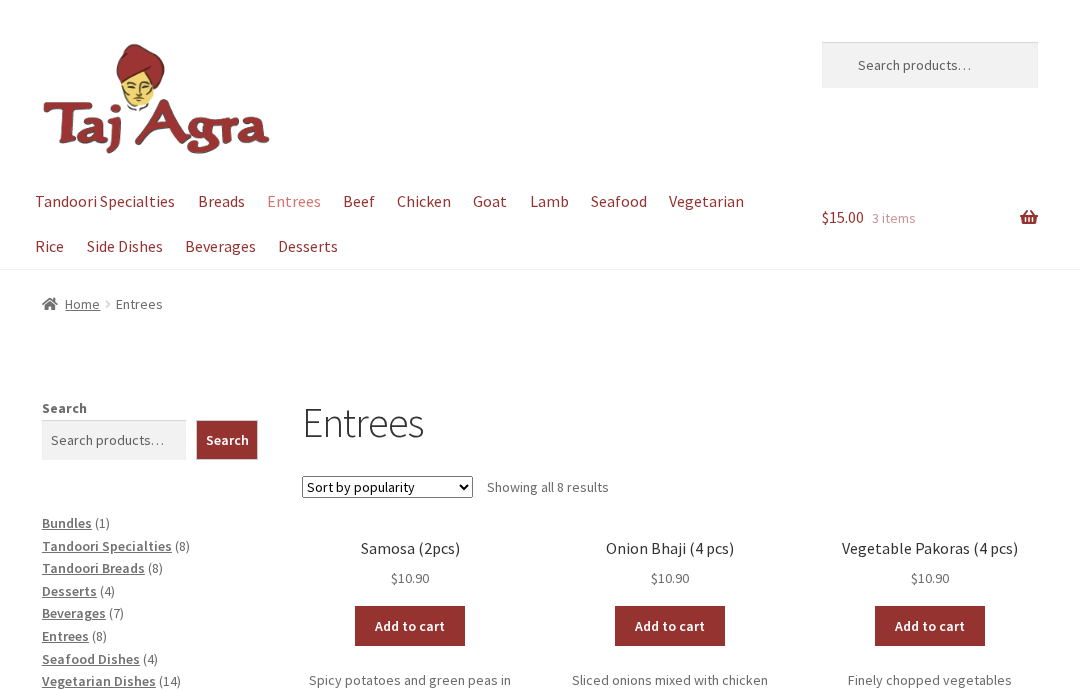 scroll, scrollTop: 0, scrollLeft: 0, axis: both 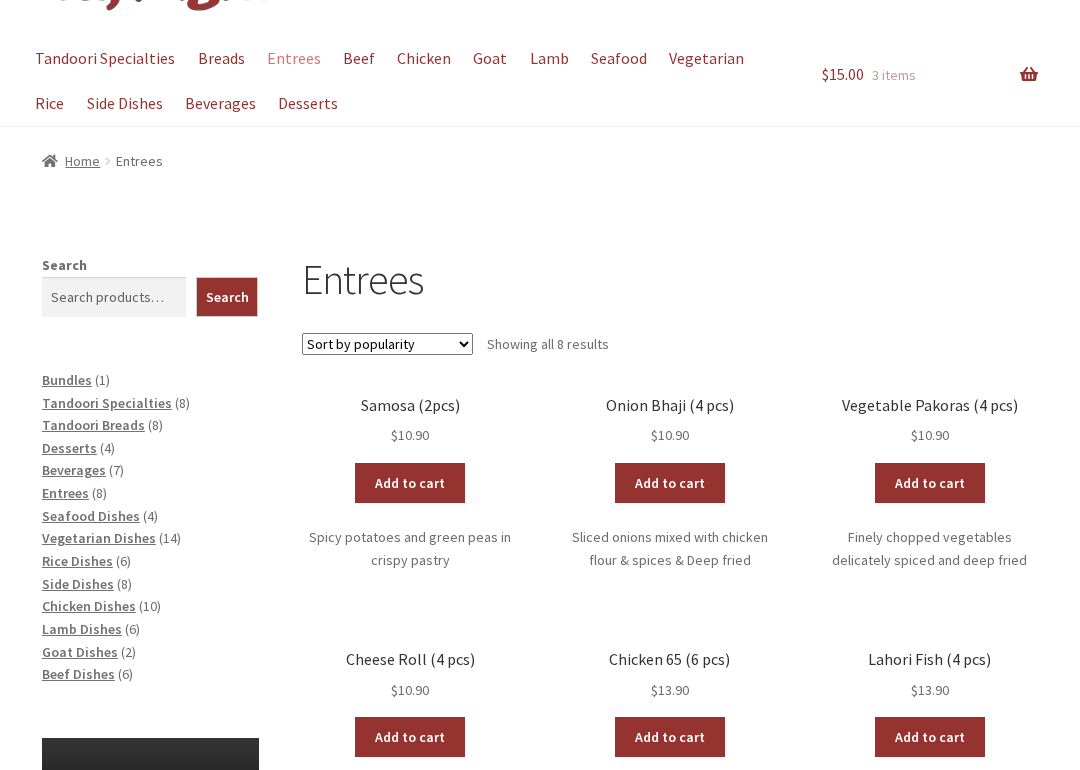 click on "Add to cart" at bounding box center (410, 483) 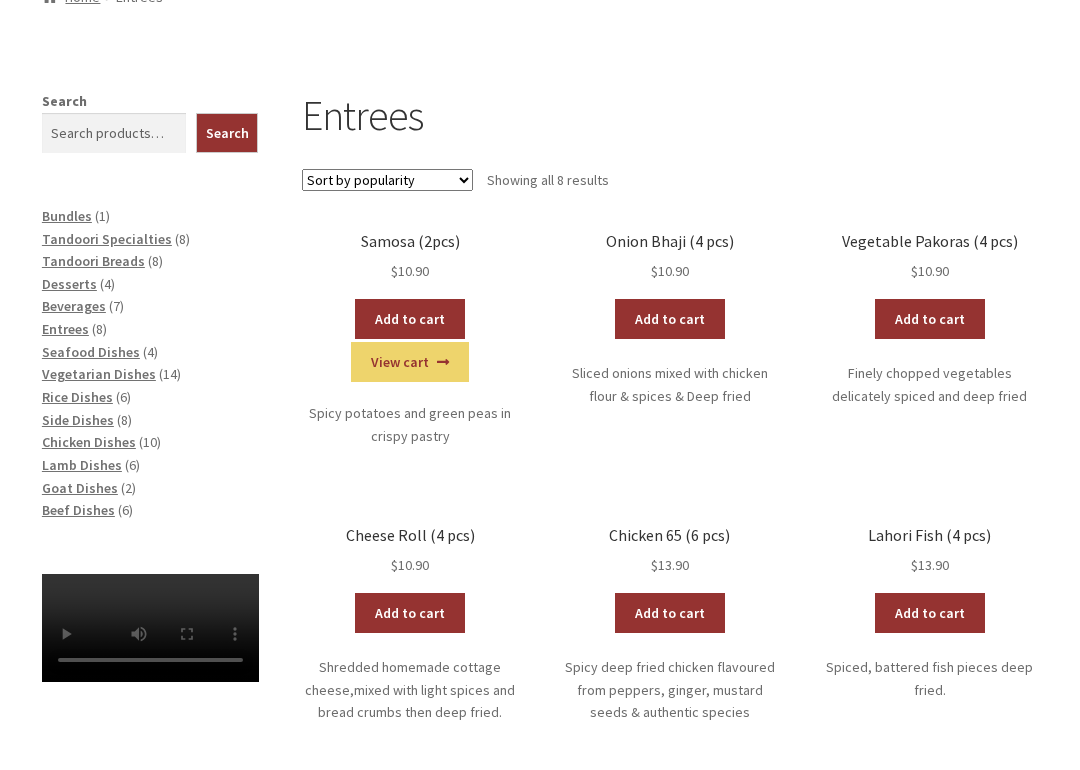 scroll, scrollTop: 335, scrollLeft: 0, axis: vertical 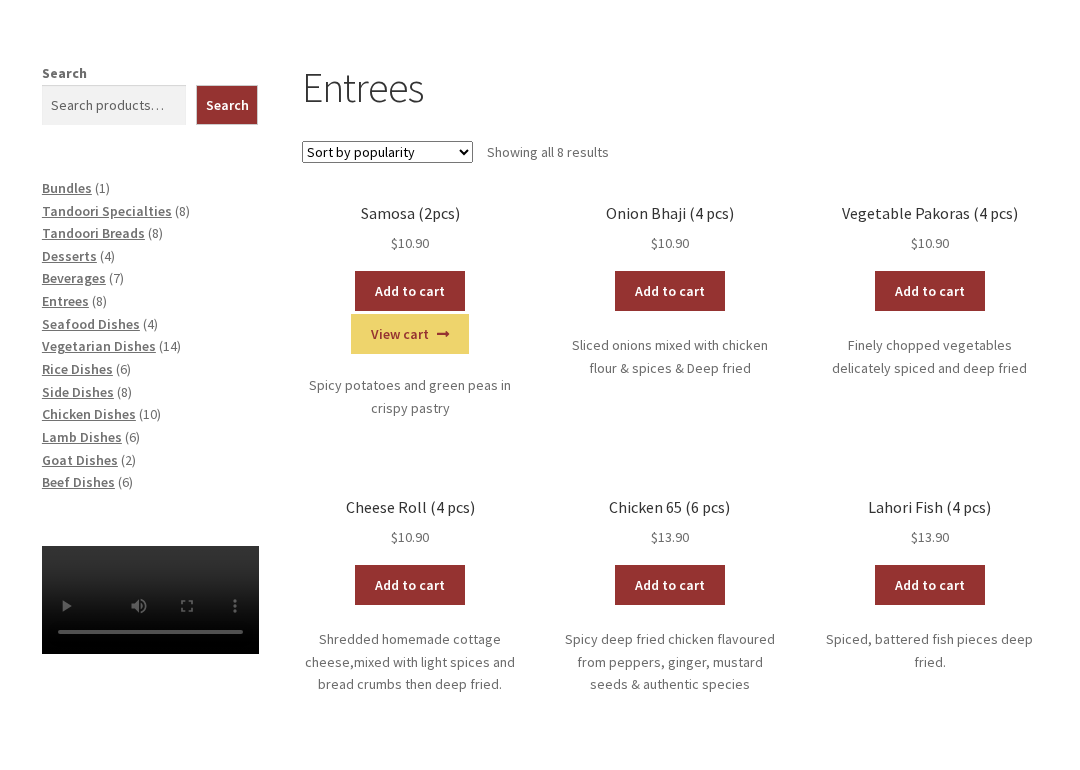 click on "Add to cart" at bounding box center [930, 291] 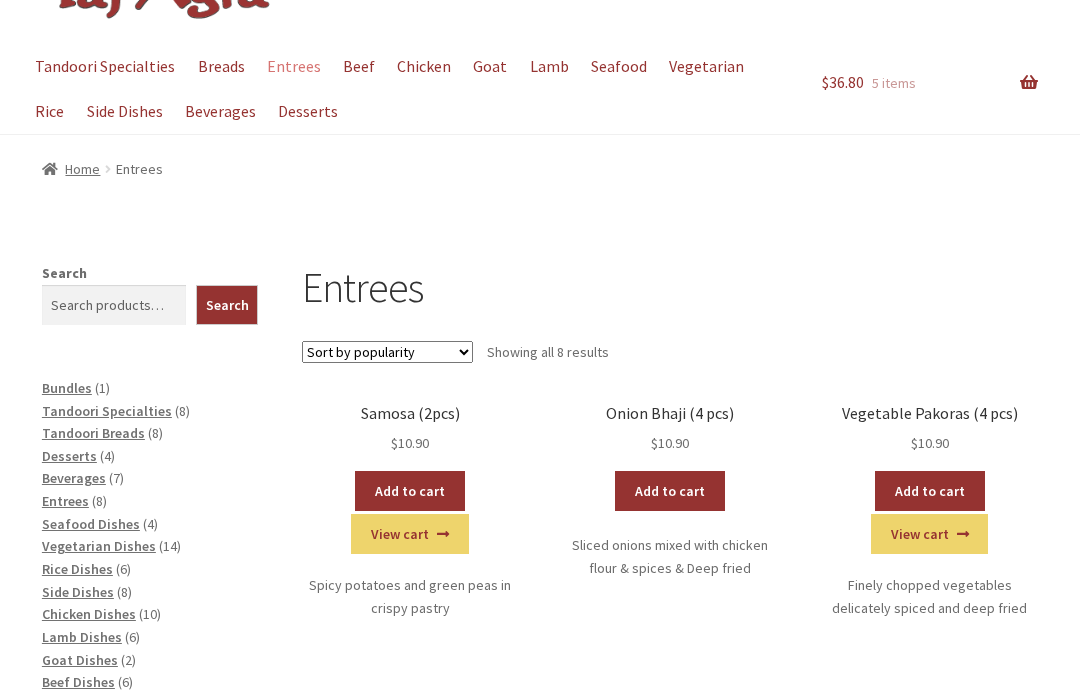 scroll, scrollTop: 0, scrollLeft: 0, axis: both 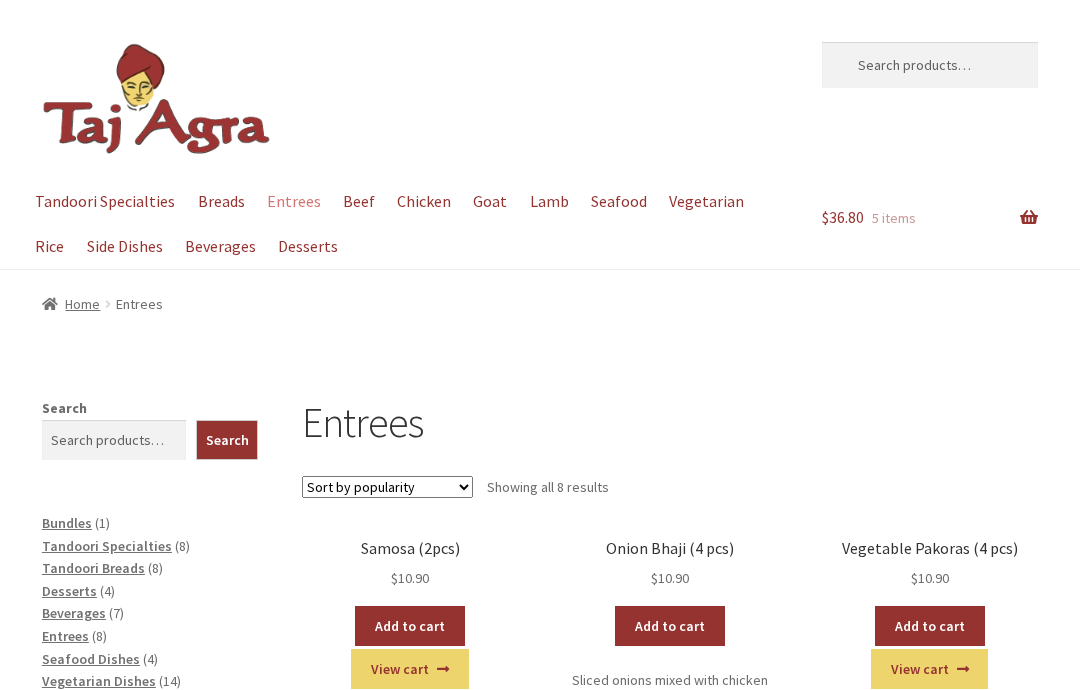 click on "Beef" at bounding box center (358, 201) 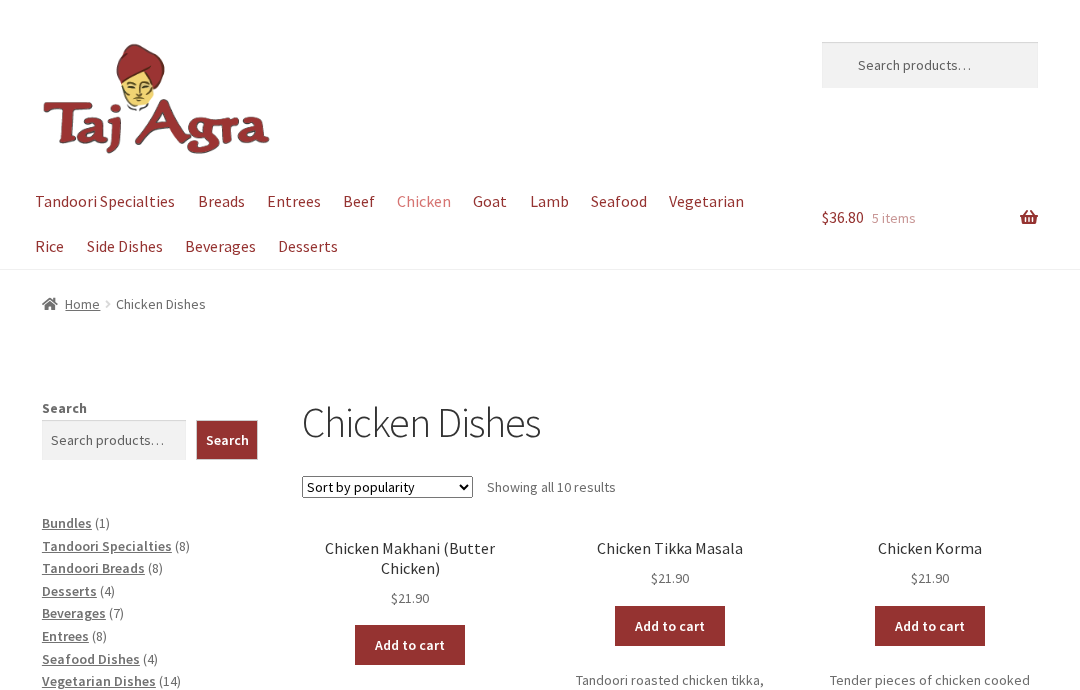 scroll, scrollTop: 0, scrollLeft: 0, axis: both 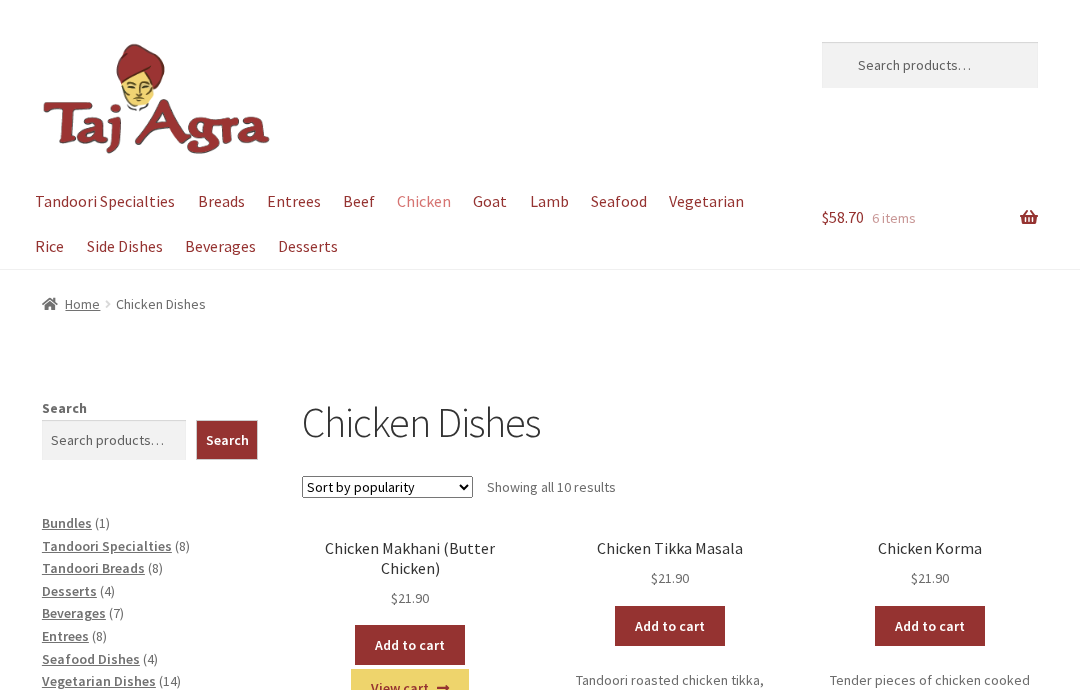 click on "Lamb" at bounding box center (549, 201) 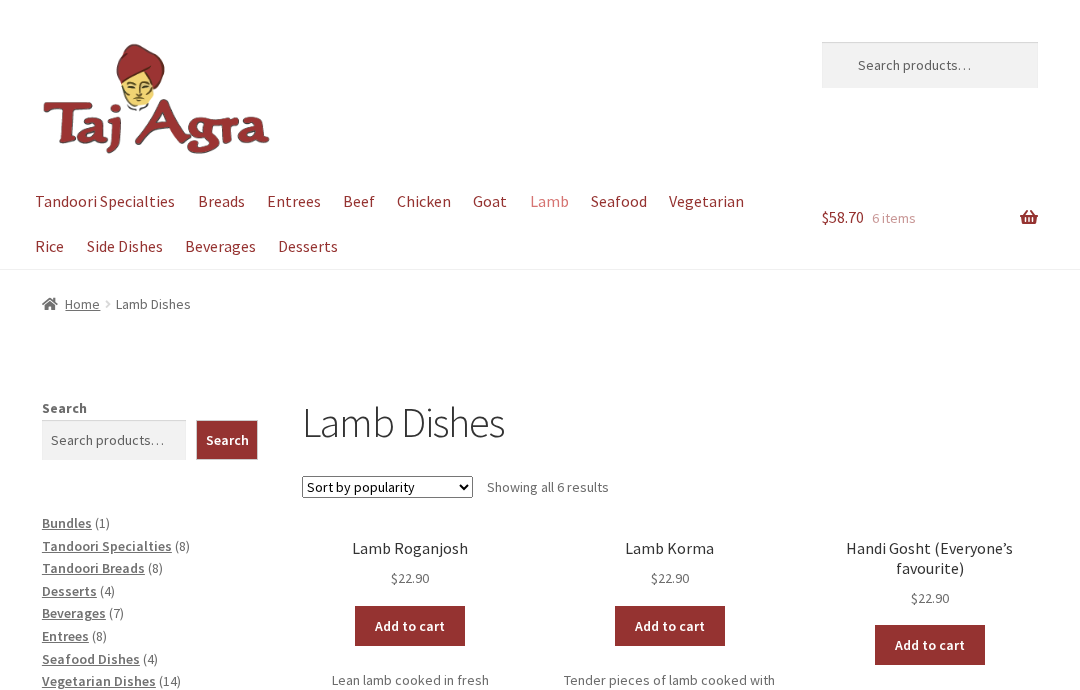scroll, scrollTop: 0, scrollLeft: 0, axis: both 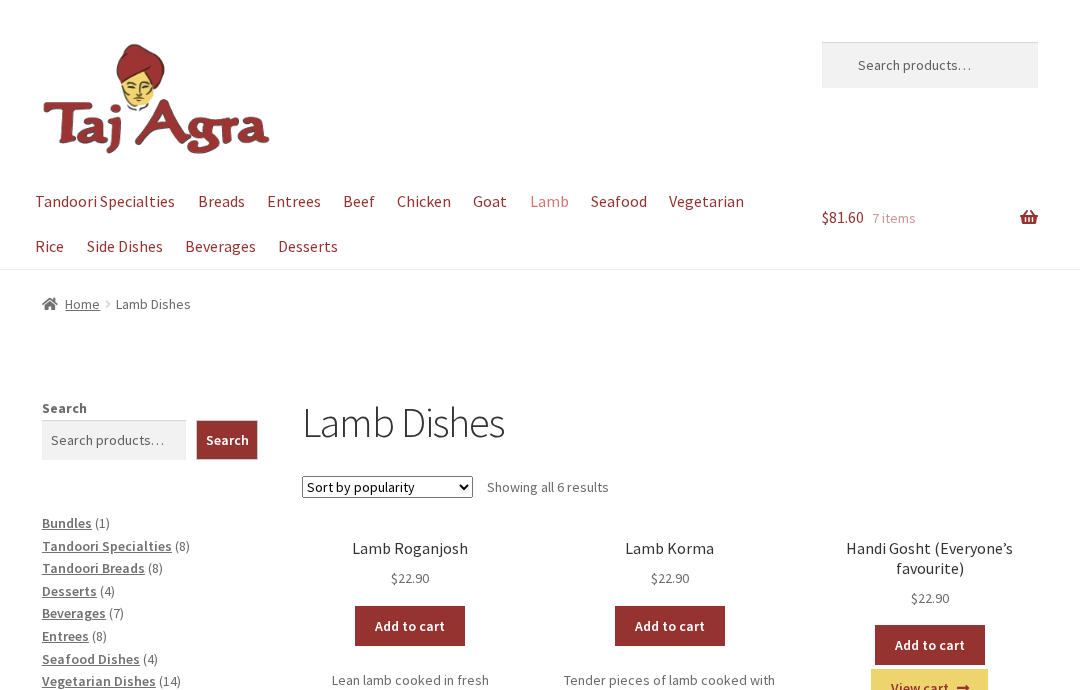 click on "Seafood" at bounding box center (618, 201) 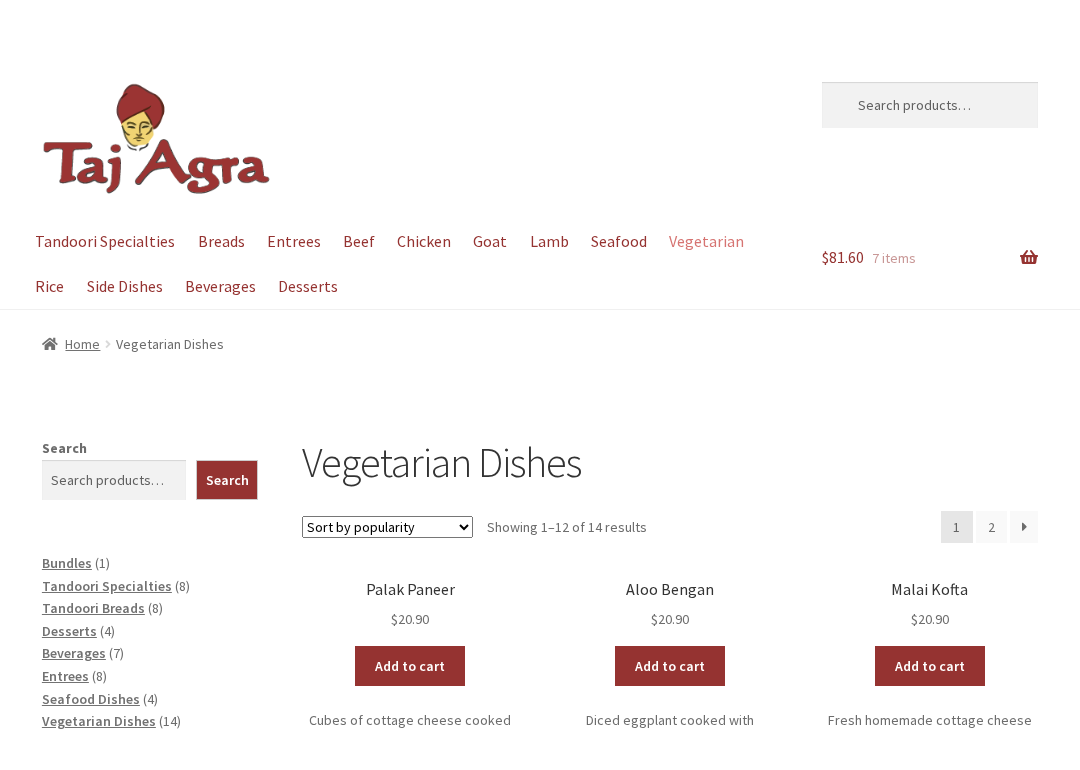 scroll, scrollTop: 90, scrollLeft: 0, axis: vertical 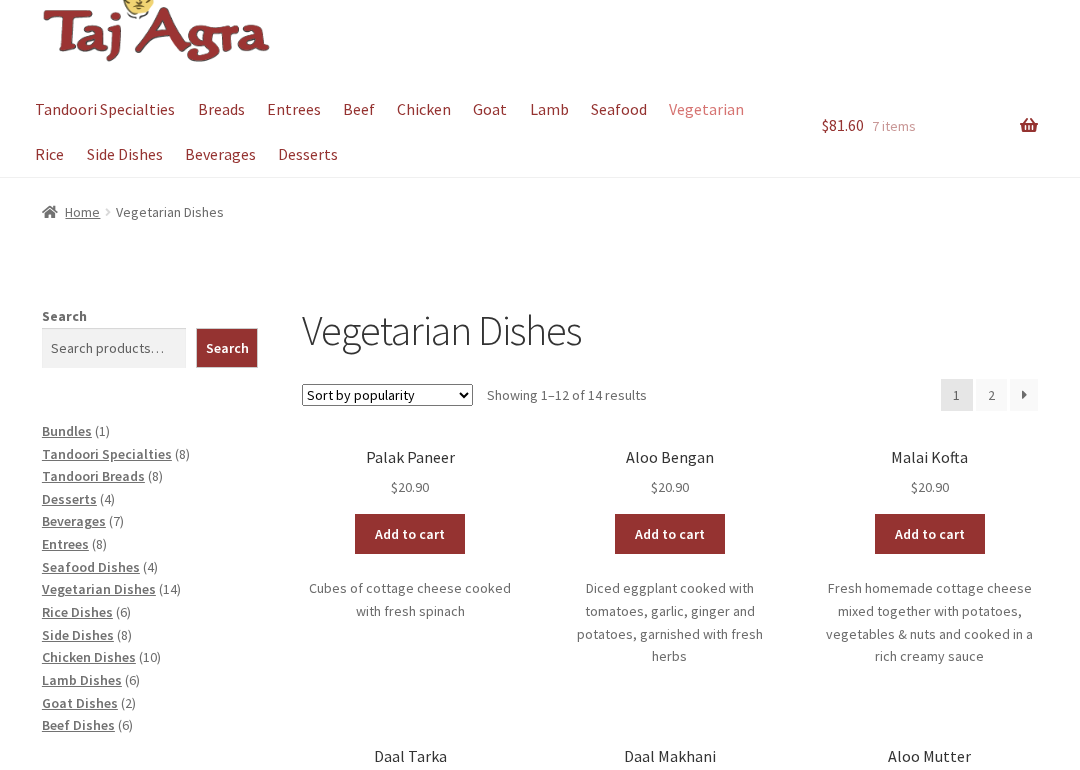 click on "Add to cart" at bounding box center (410, 534) 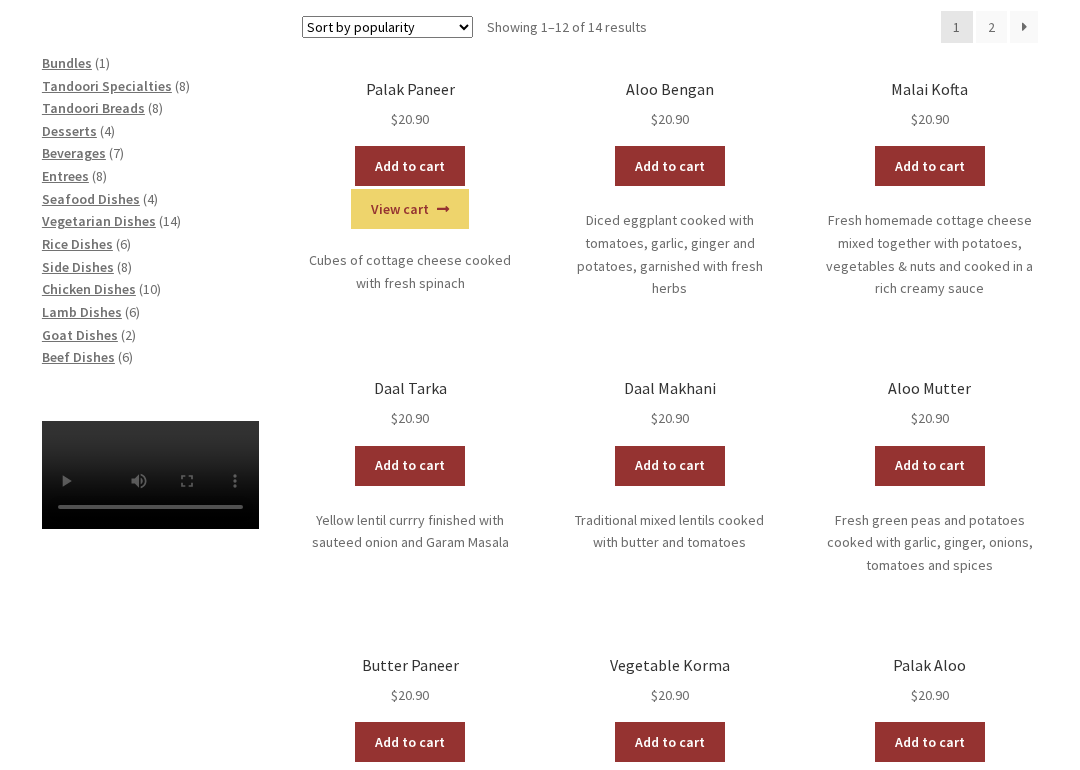 scroll, scrollTop: 471, scrollLeft: 0, axis: vertical 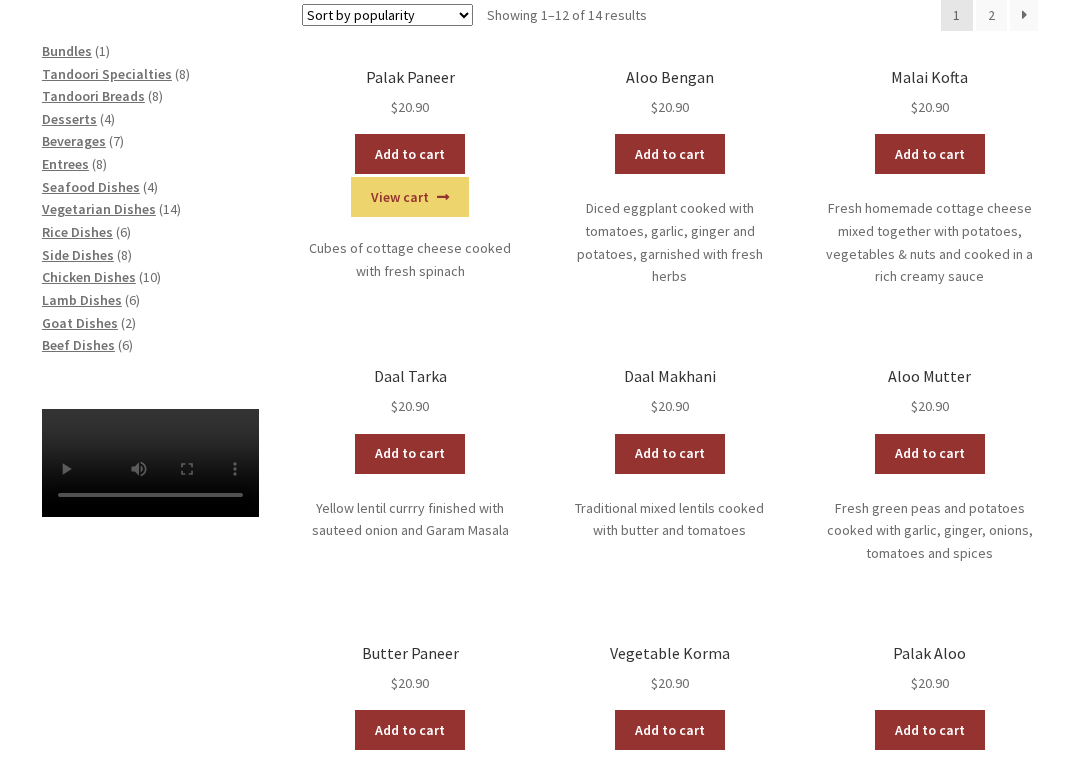 click on "Add to cart" at bounding box center (930, 455) 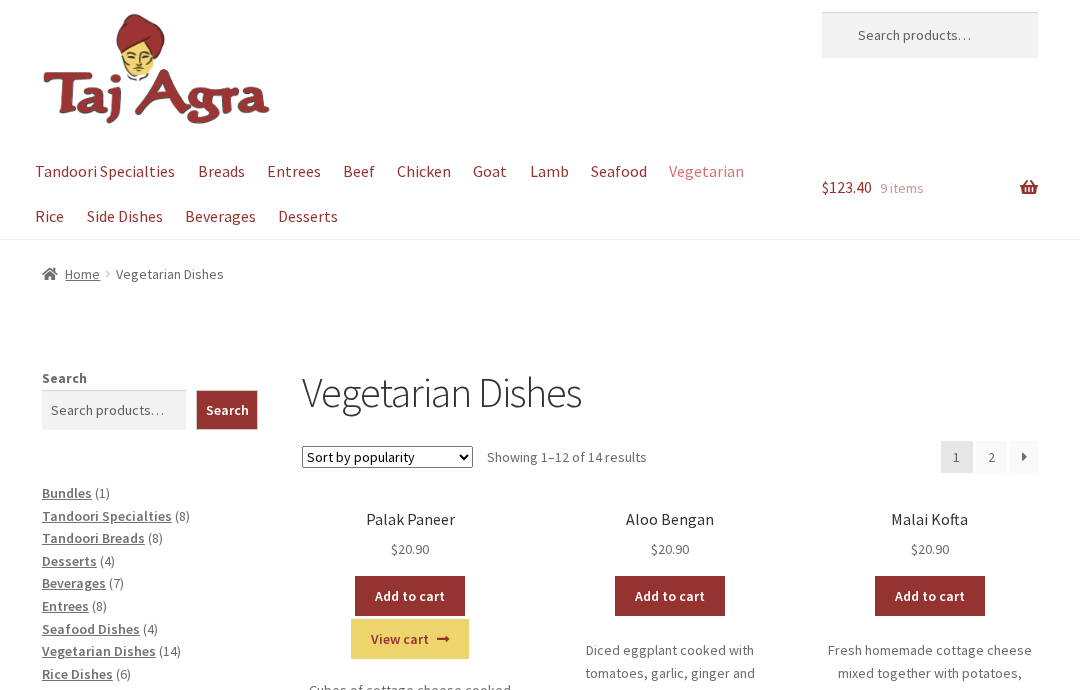 scroll, scrollTop: 0, scrollLeft: 0, axis: both 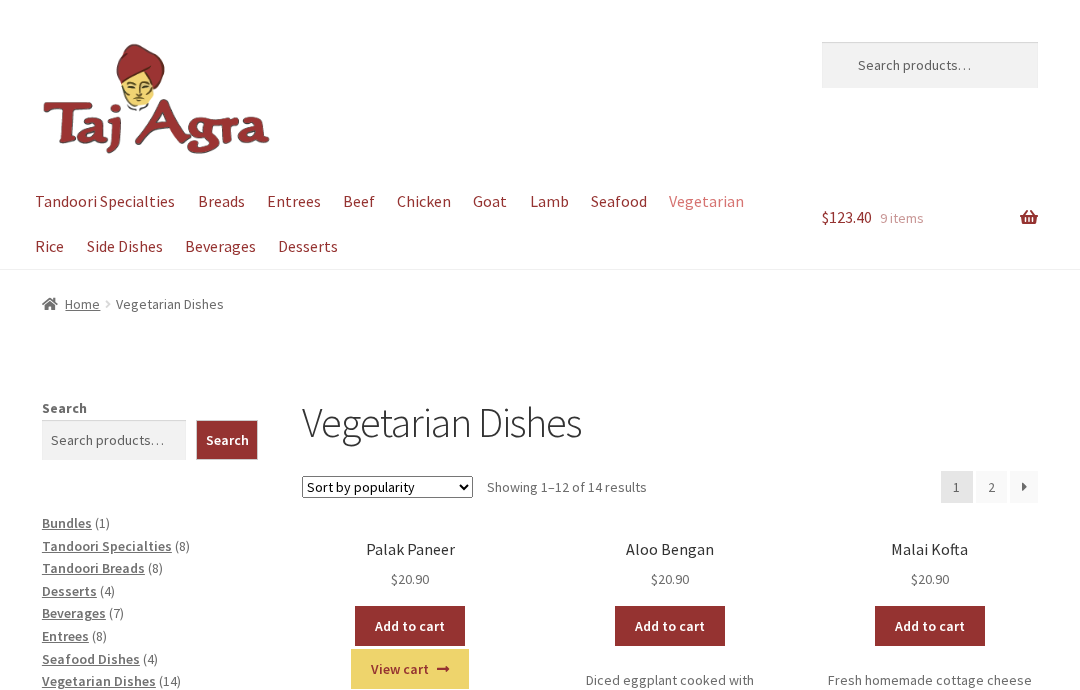 click on "Rice" at bounding box center (50, 246) 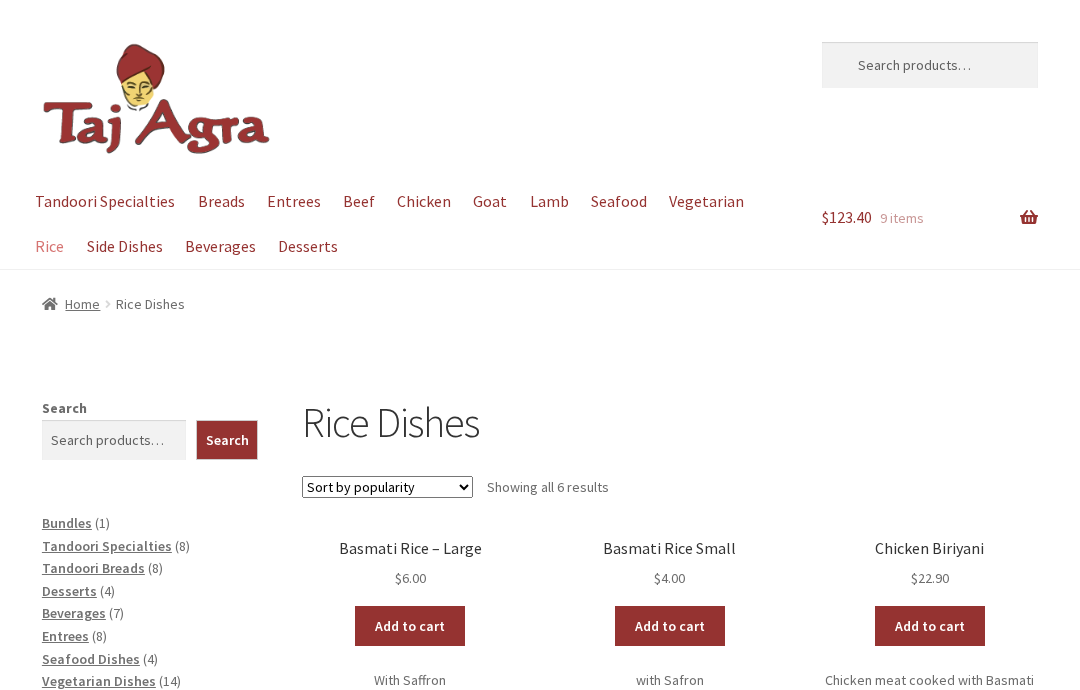scroll, scrollTop: 0, scrollLeft: 0, axis: both 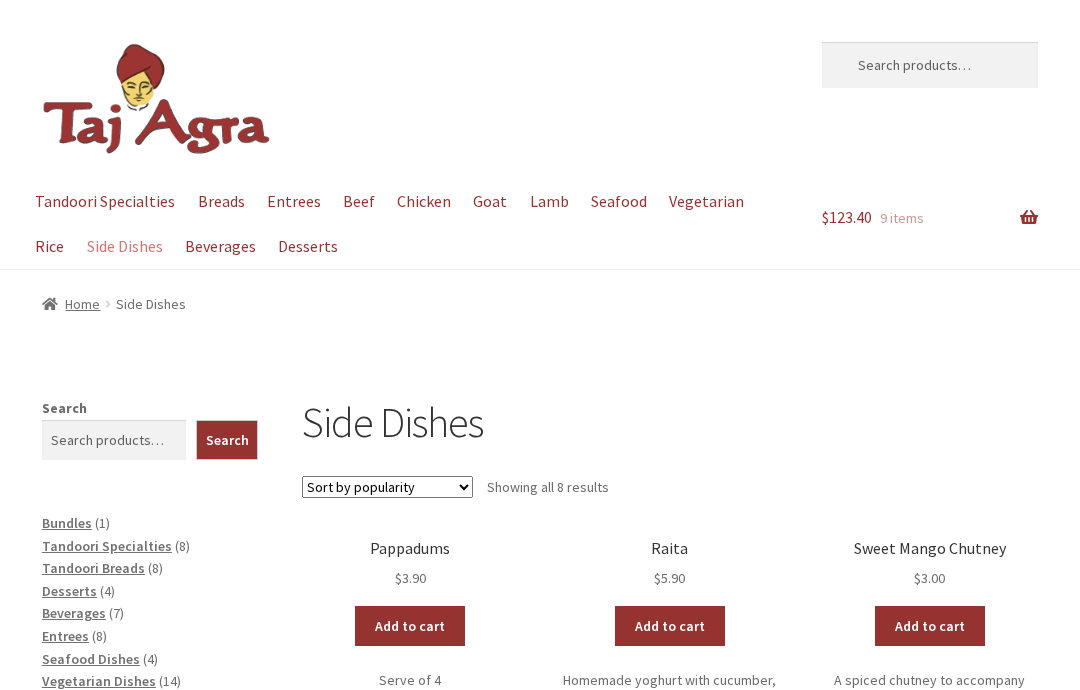 click on "Add to cart" at bounding box center (410, 626) 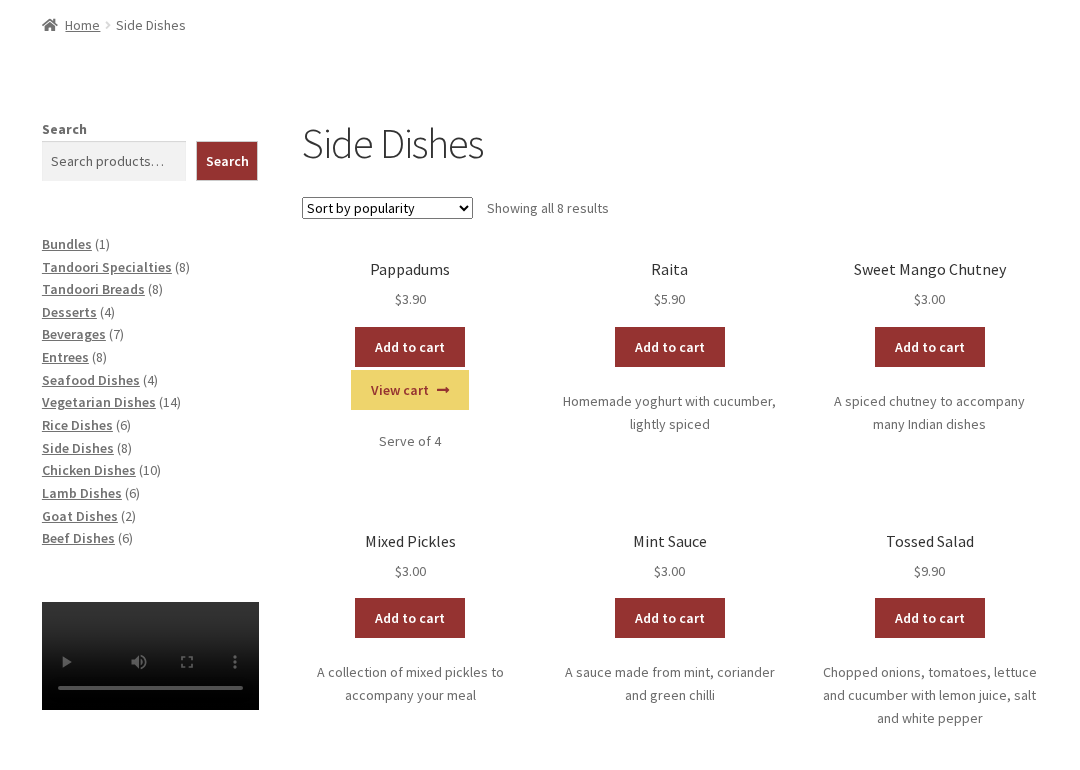 scroll, scrollTop: 280, scrollLeft: 0, axis: vertical 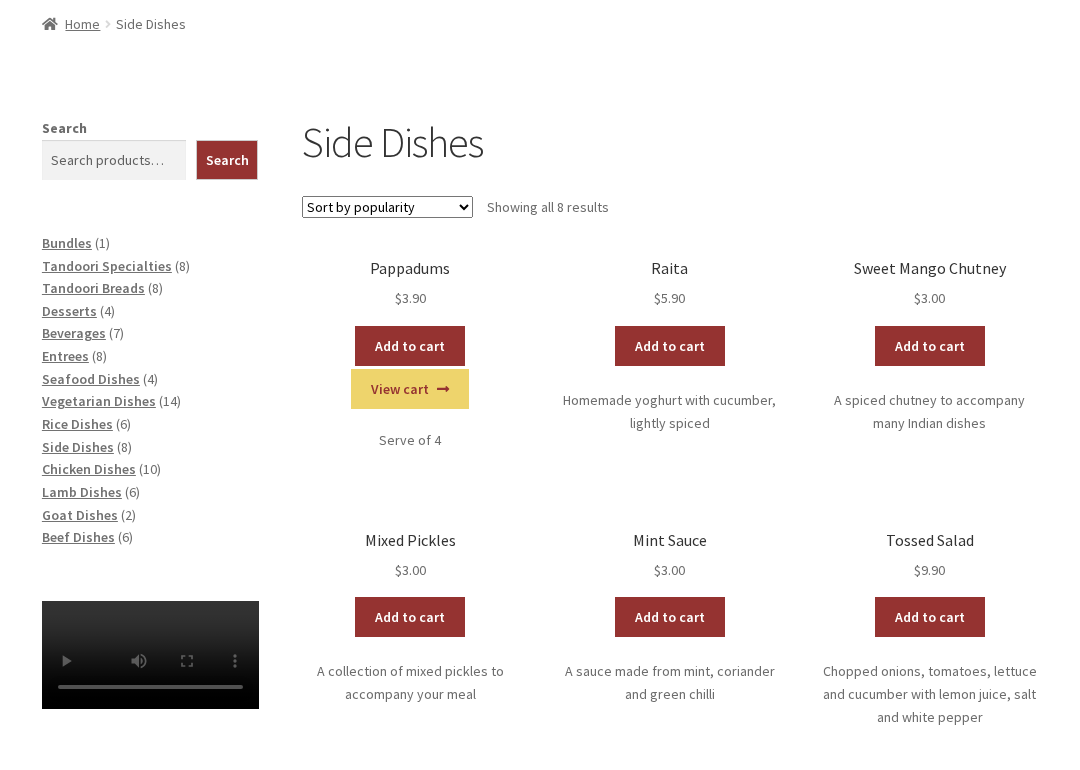 click on "Add to cart" at bounding box center [410, 617] 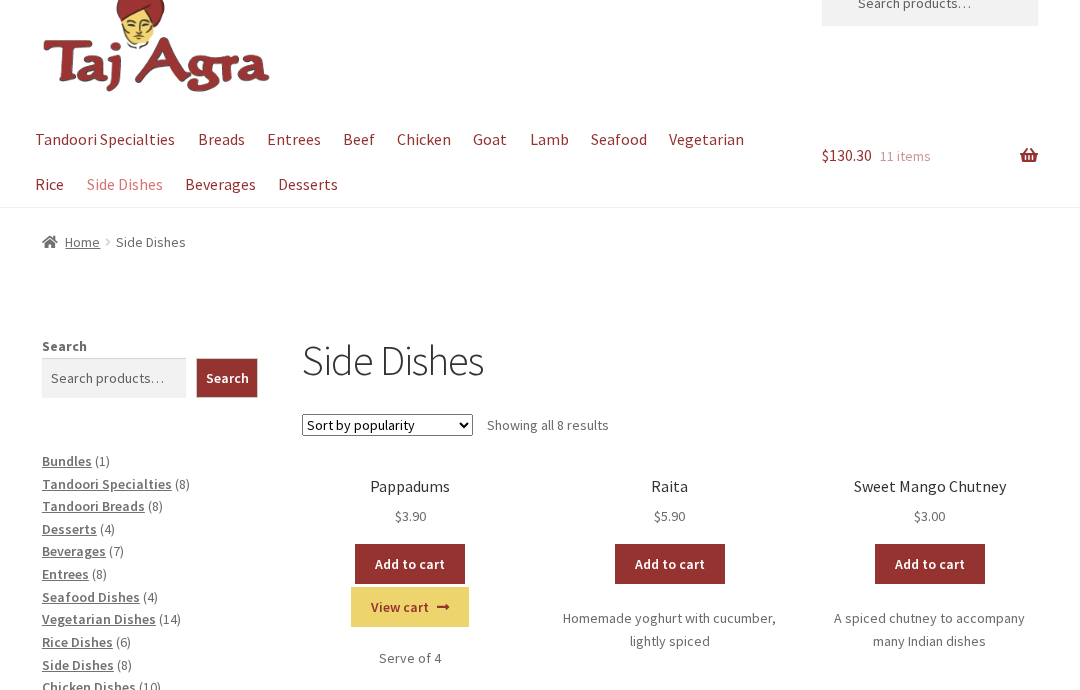 scroll, scrollTop: 0, scrollLeft: 0, axis: both 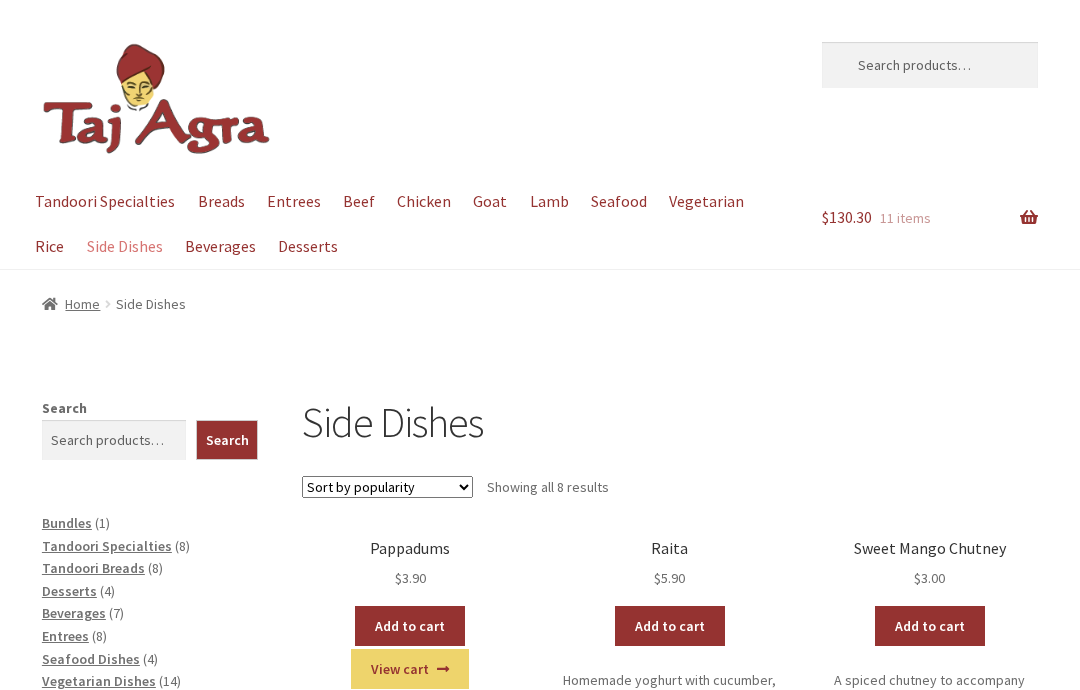 click on "Beverages" at bounding box center (220, 246) 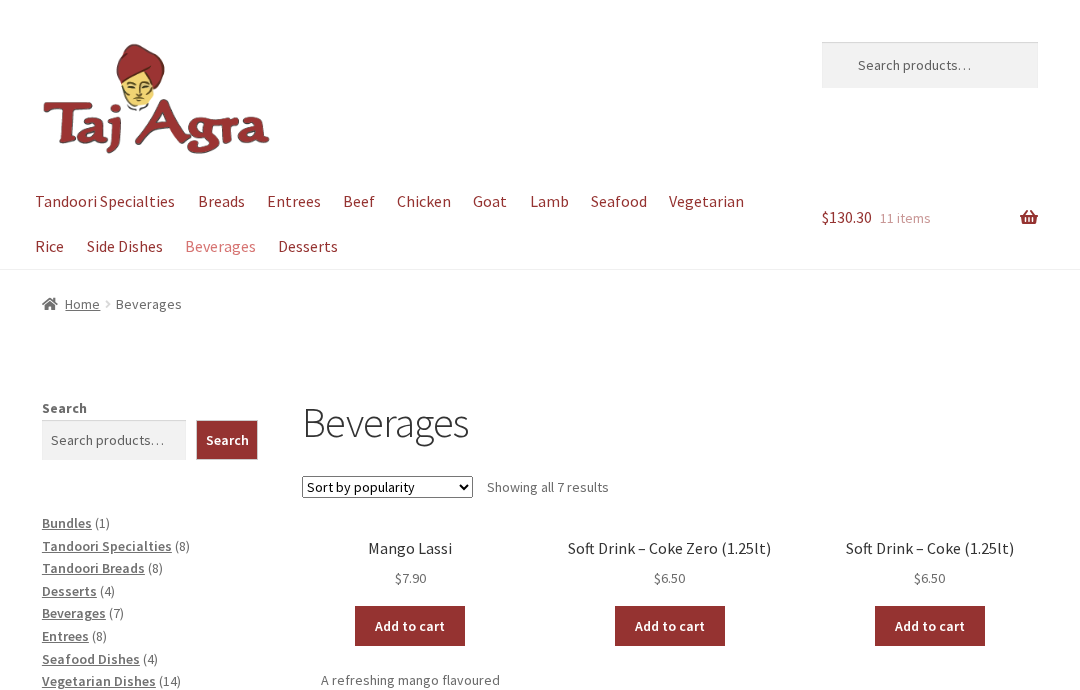scroll, scrollTop: 0, scrollLeft: 0, axis: both 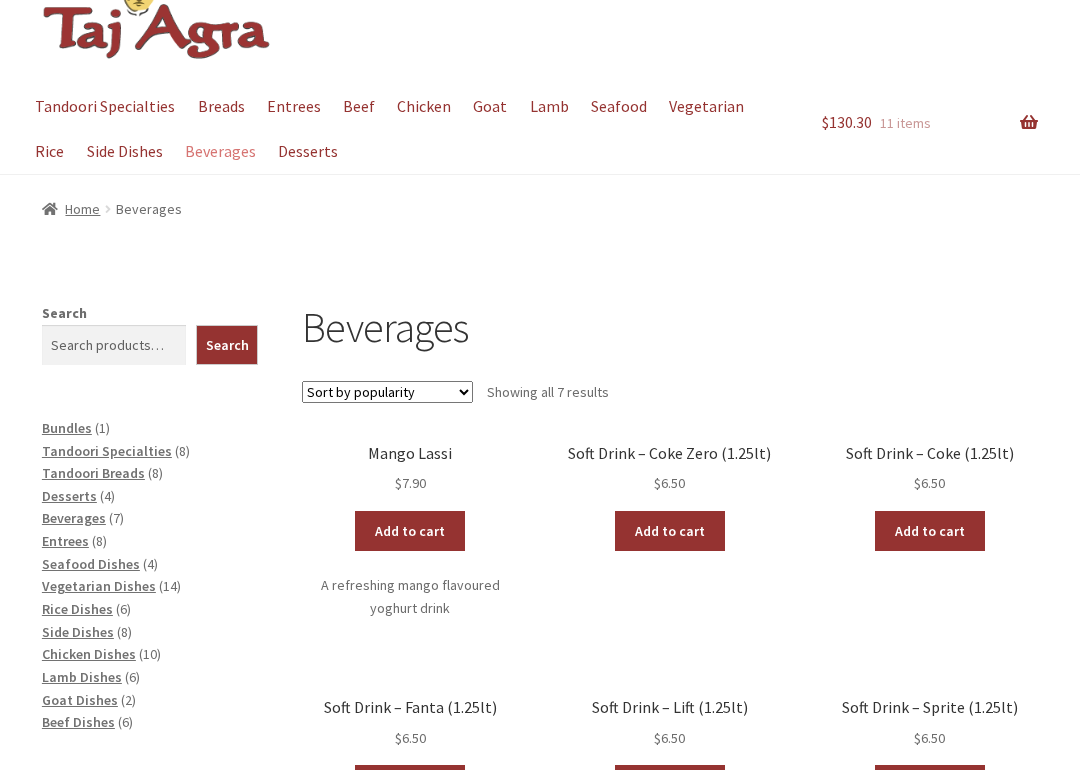 click on "Add to cart" at bounding box center [410, 531] 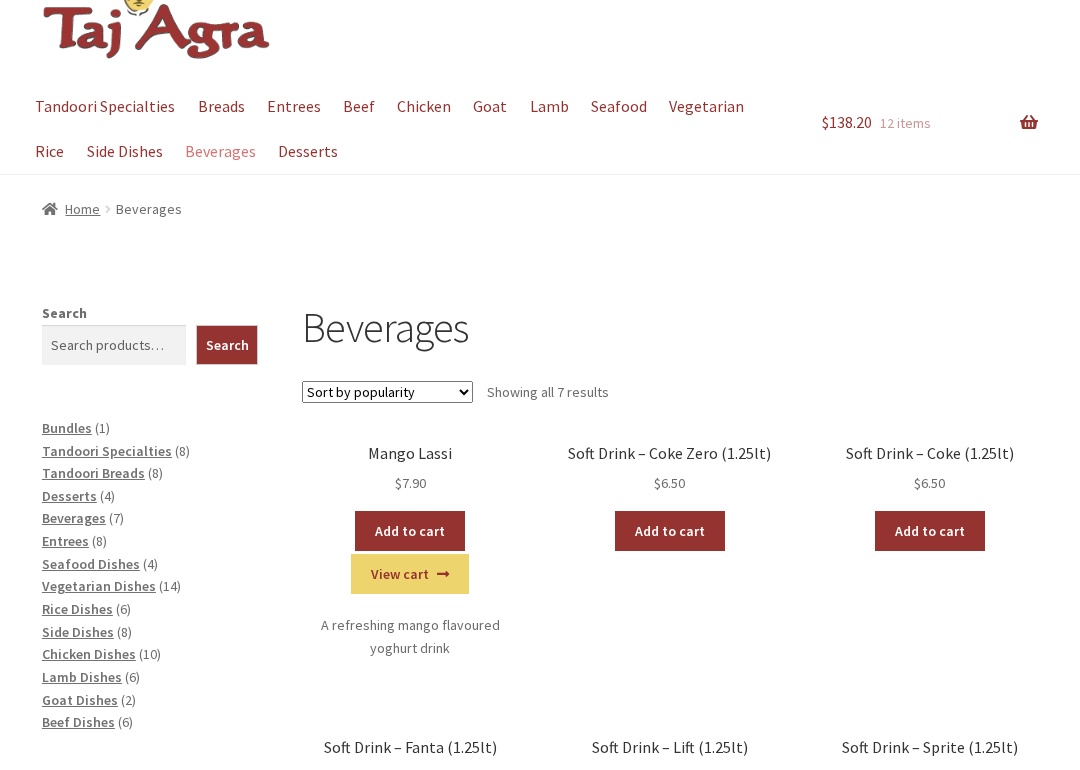 click on "Add to cart" at bounding box center [410, 531] 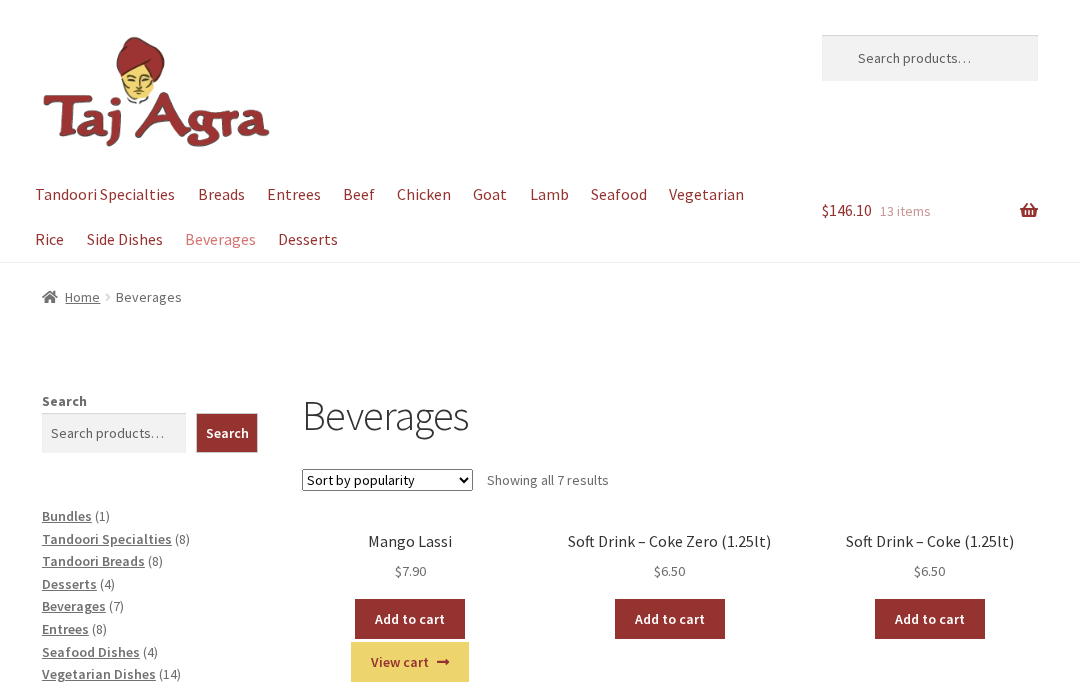 scroll, scrollTop: 0, scrollLeft: 0, axis: both 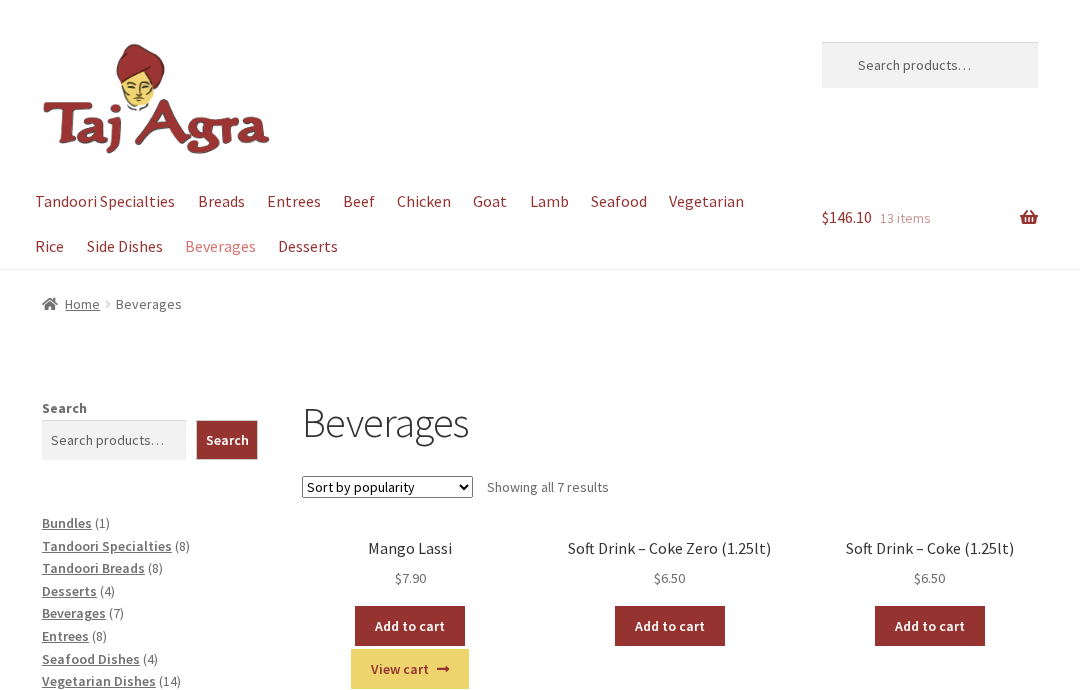 click on "Desserts" at bounding box center [307, 246] 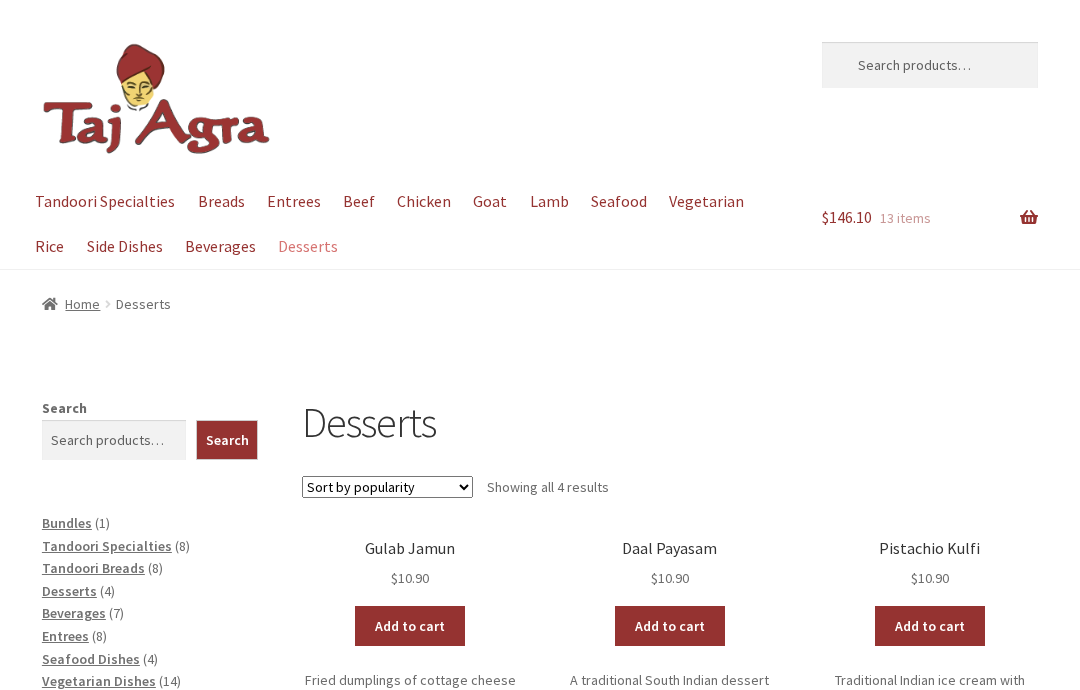scroll, scrollTop: 0, scrollLeft: 0, axis: both 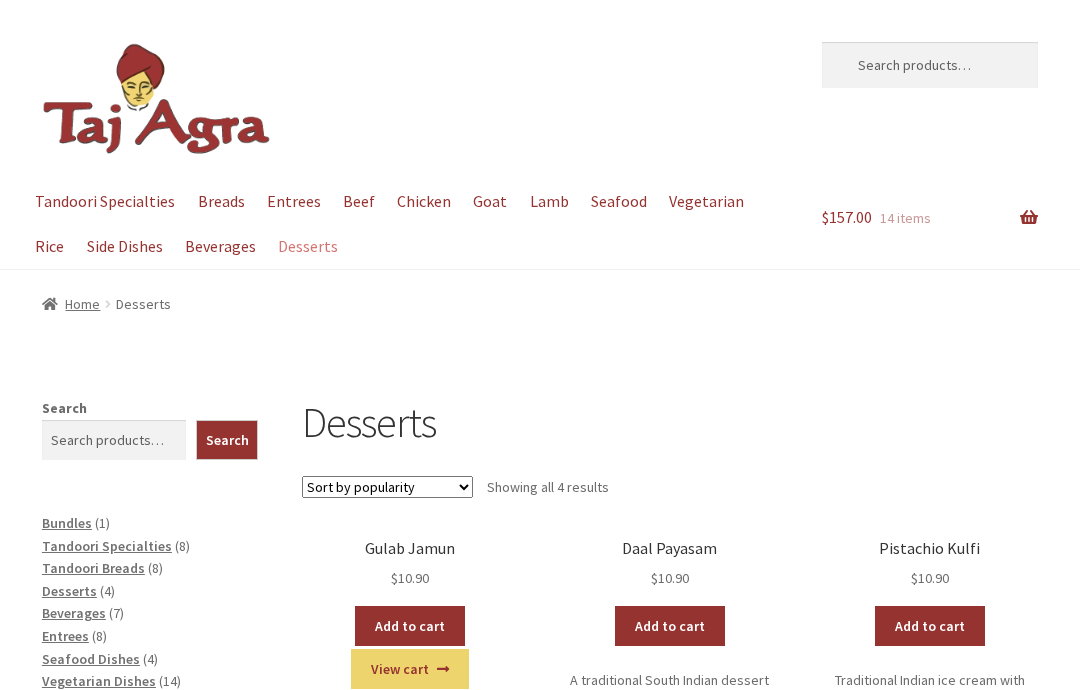 click on "View cart" at bounding box center [0, 0] 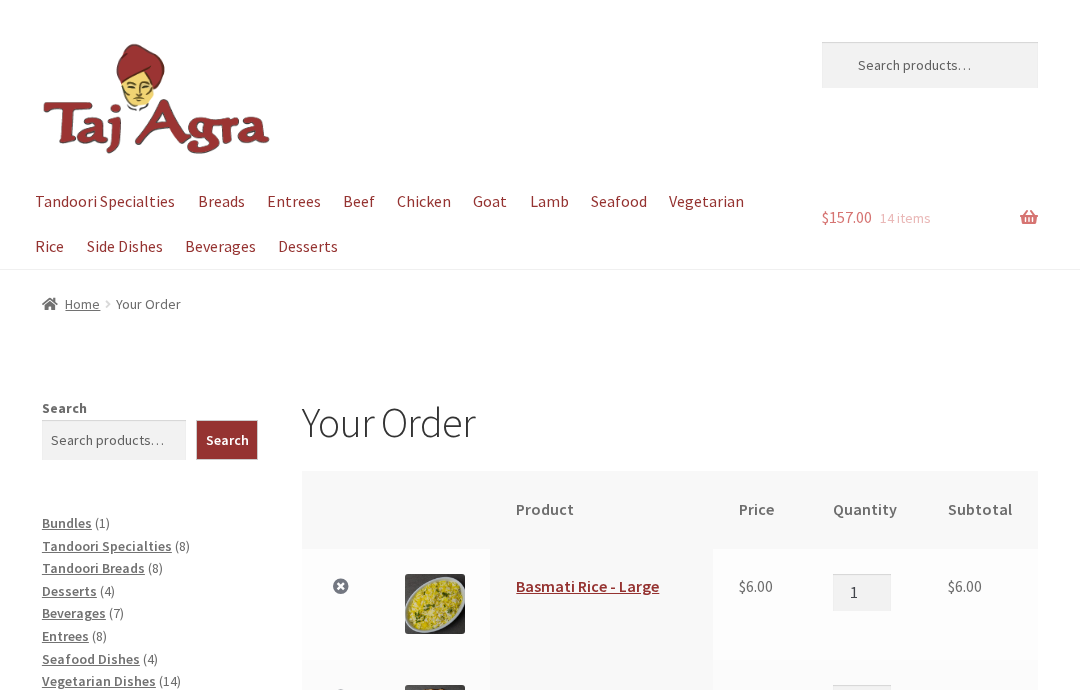 scroll, scrollTop: 0, scrollLeft: 0, axis: both 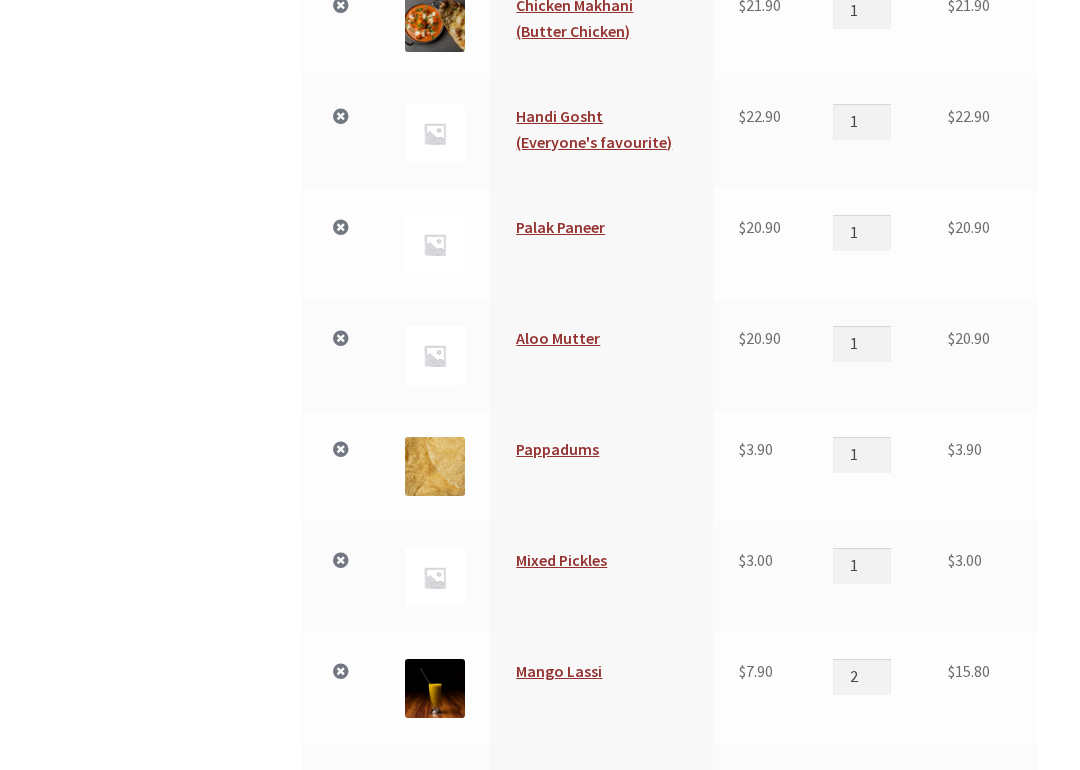 click on "Mango Lassi" at bounding box center [559, 671] 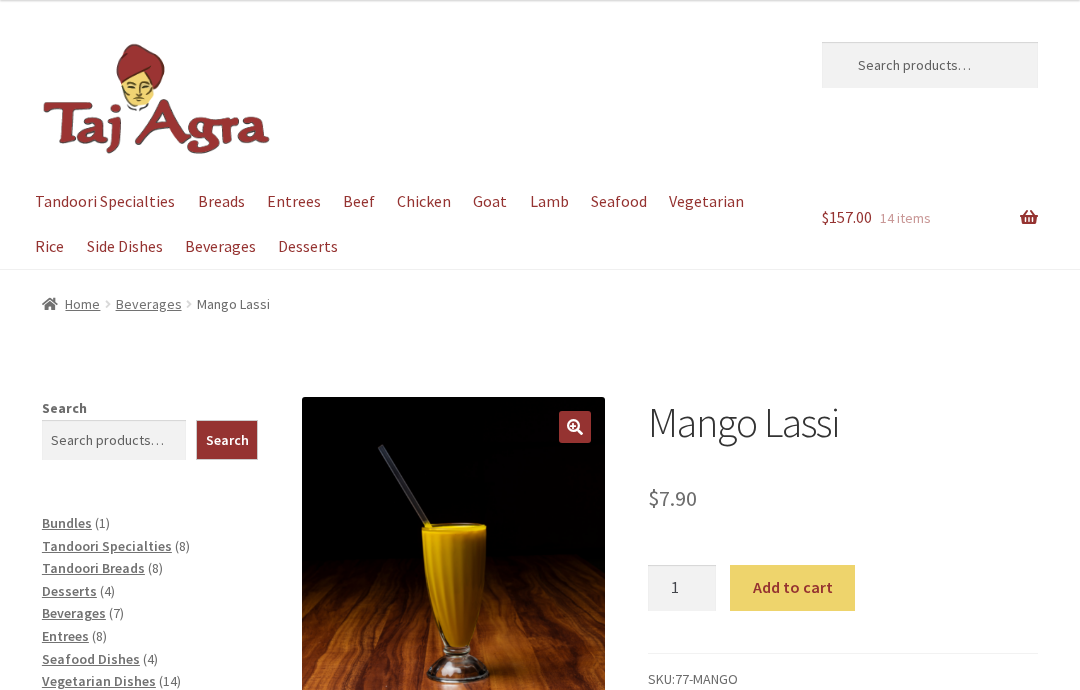 scroll, scrollTop: 0, scrollLeft: 0, axis: both 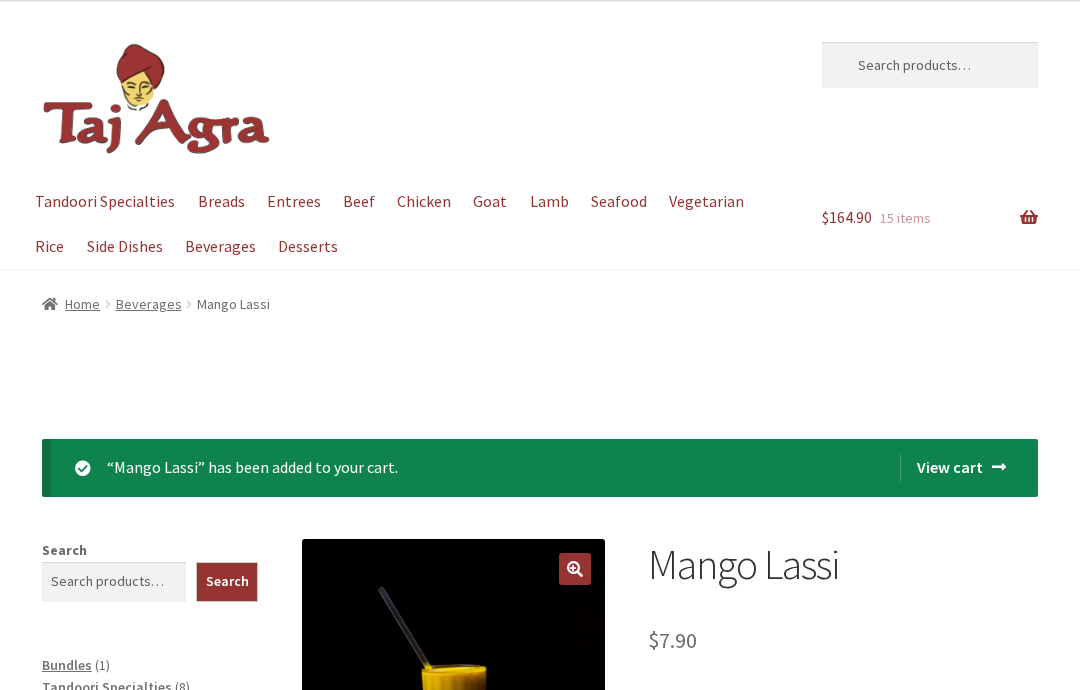 click on "View cart" at bounding box center (953, 468) 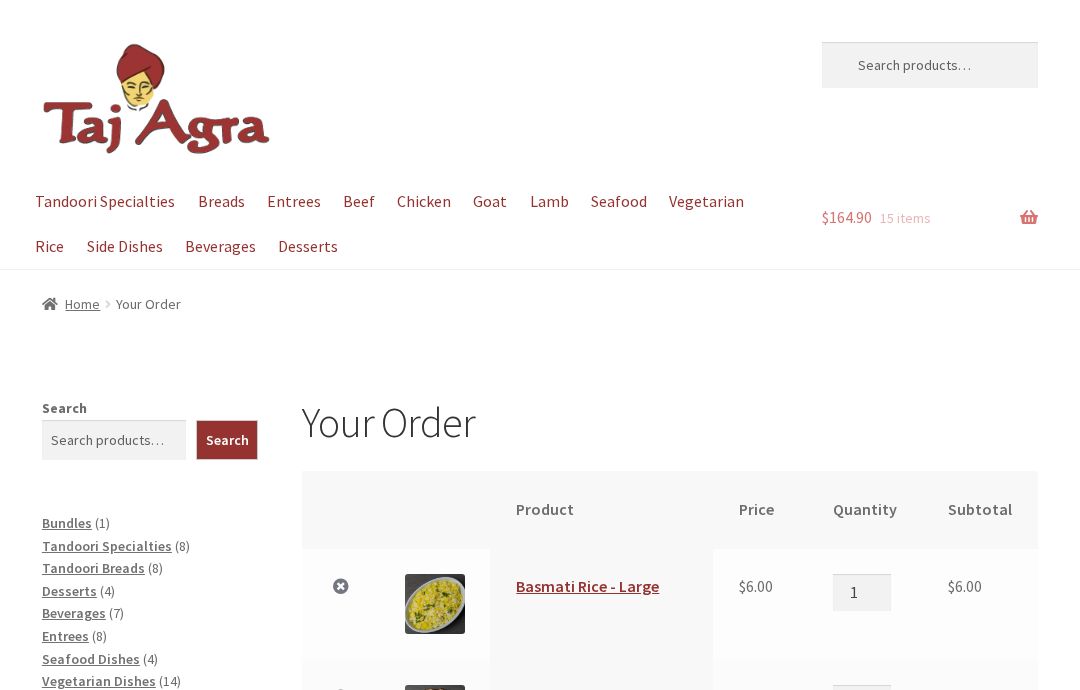scroll, scrollTop: 0, scrollLeft: 0, axis: both 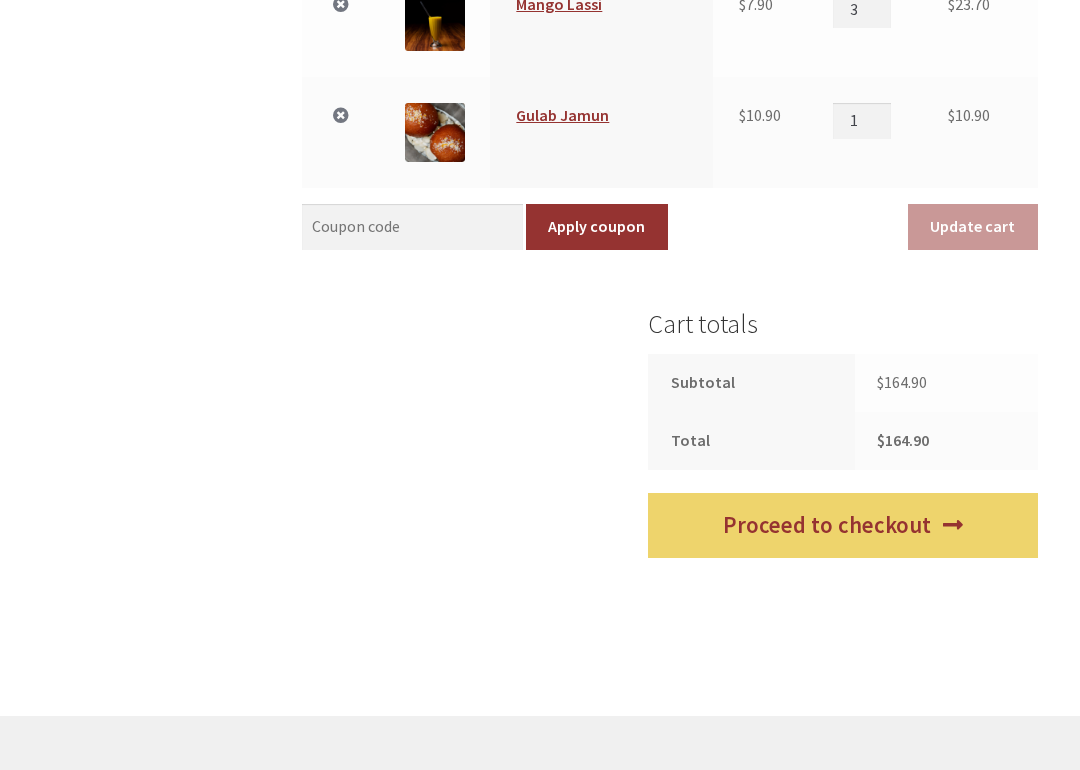 click on "Proceed to checkout" at bounding box center (843, 526) 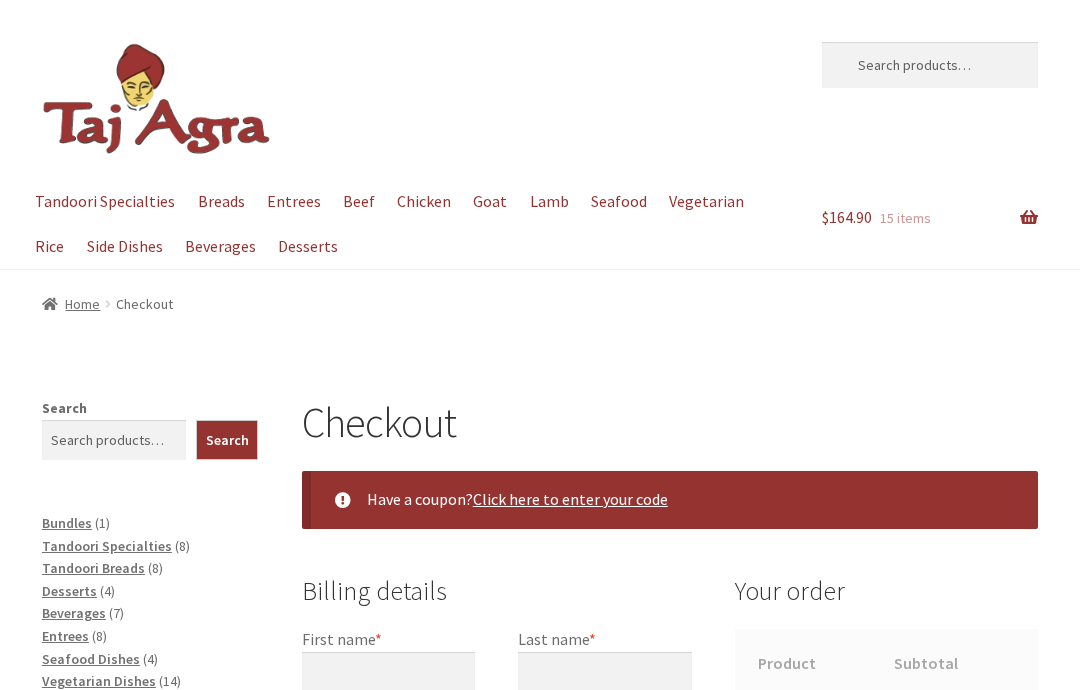 select on "ACT" 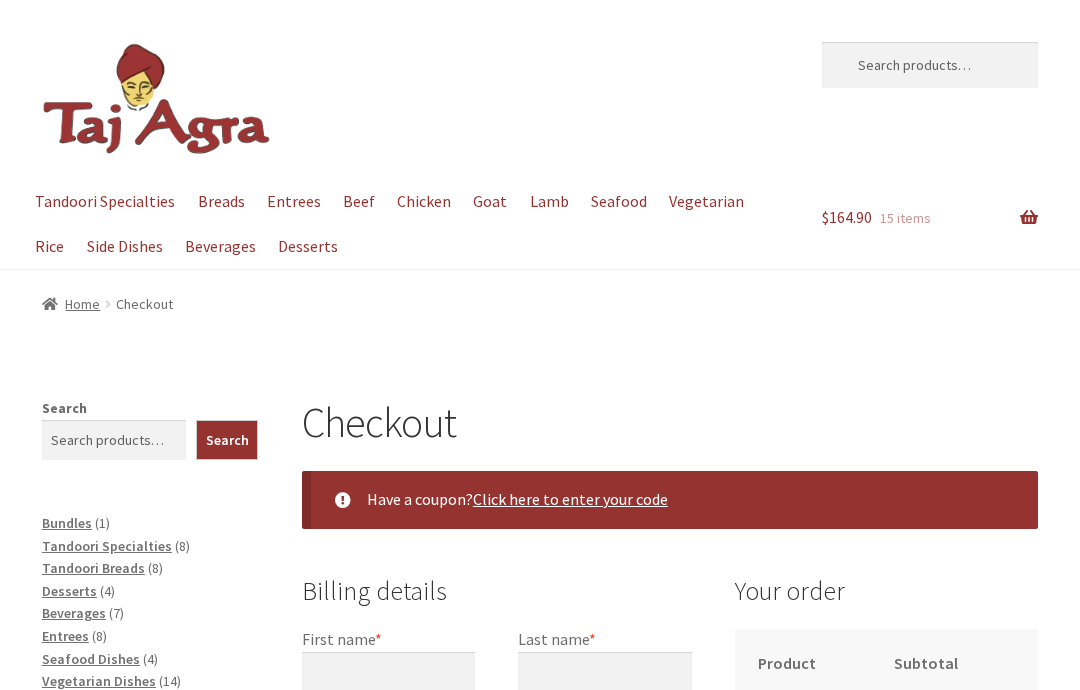 scroll, scrollTop: 371, scrollLeft: 0, axis: vertical 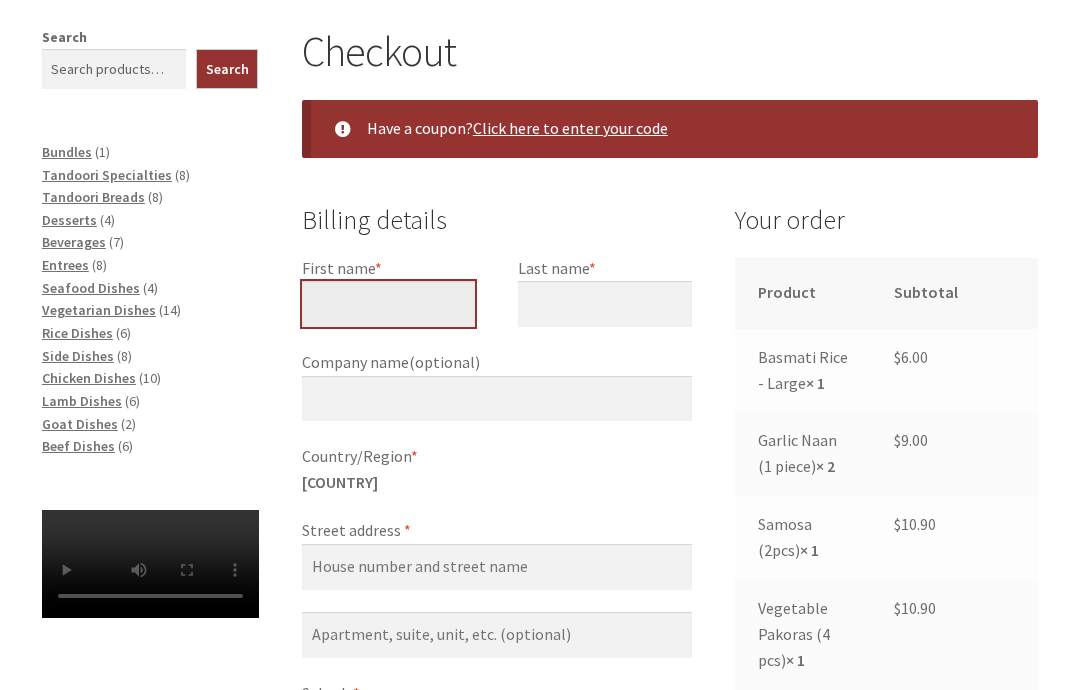 click on "First name  *" at bounding box center [388, 304] 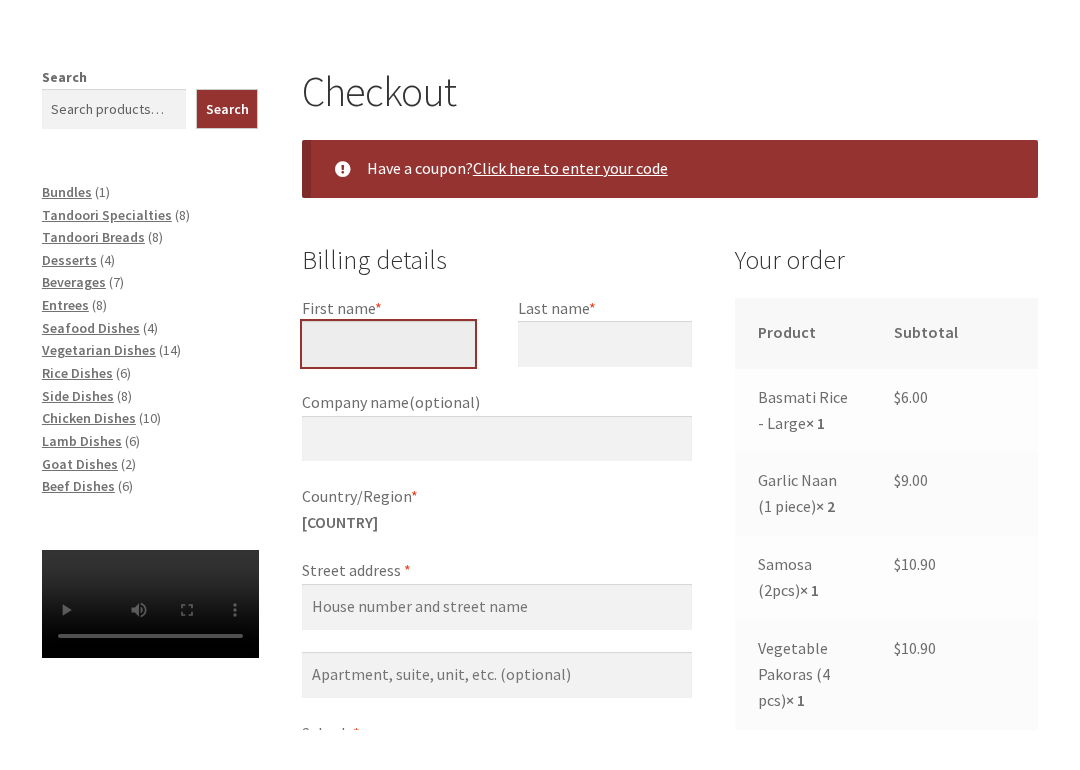 scroll, scrollTop: 370, scrollLeft: 0, axis: vertical 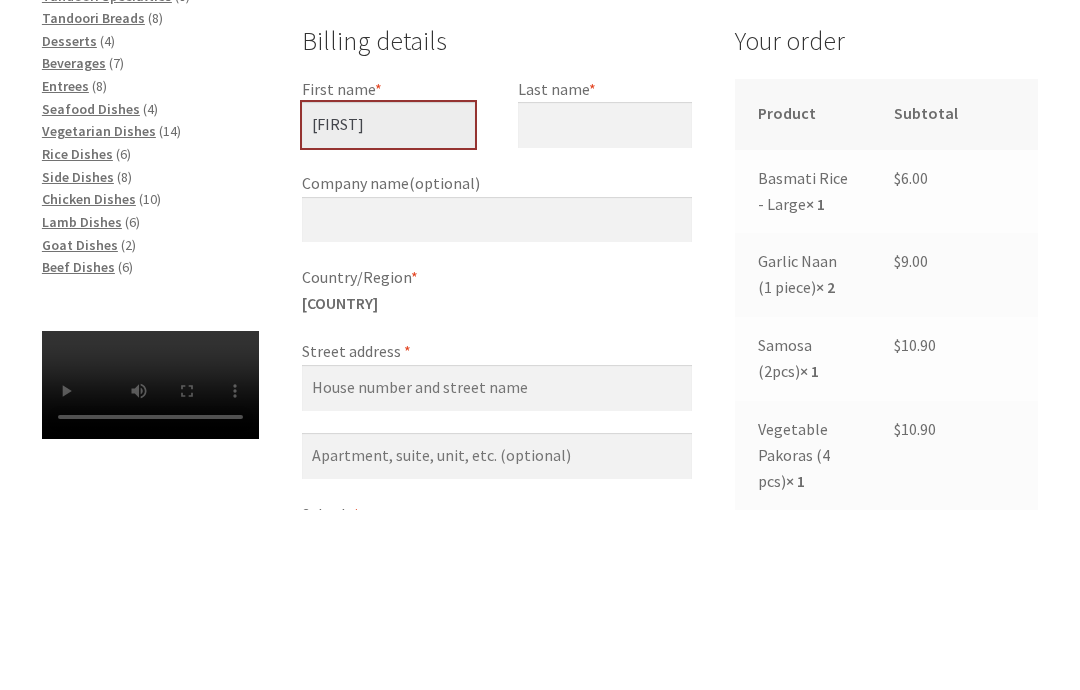 type on "[FIRST]" 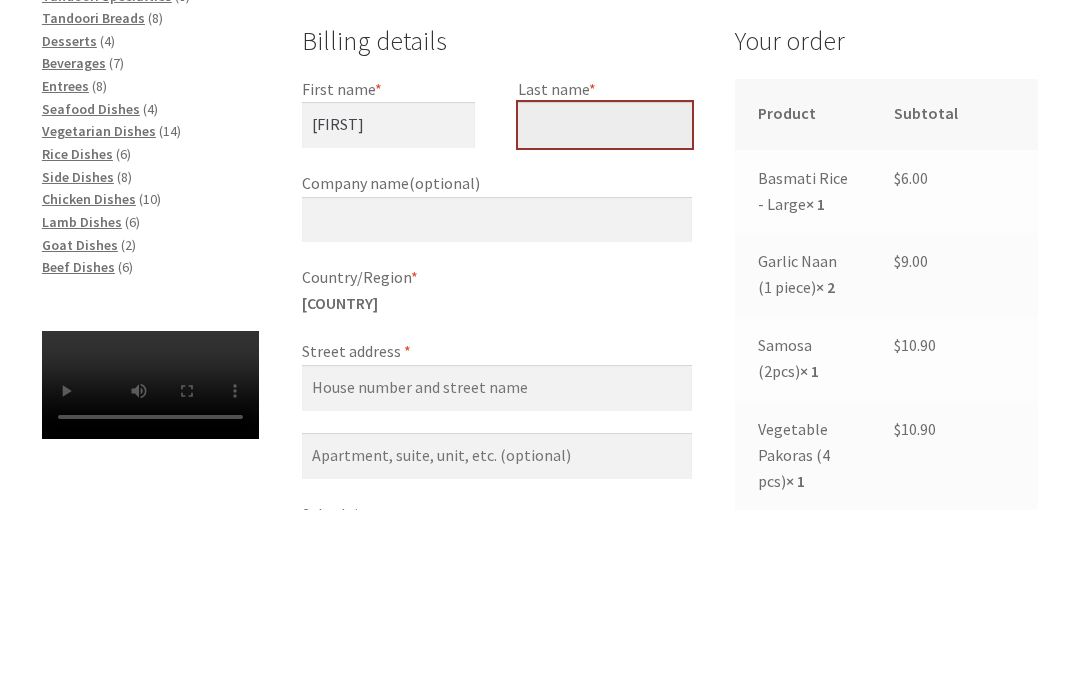 click on "Last name  *" at bounding box center (604, 305) 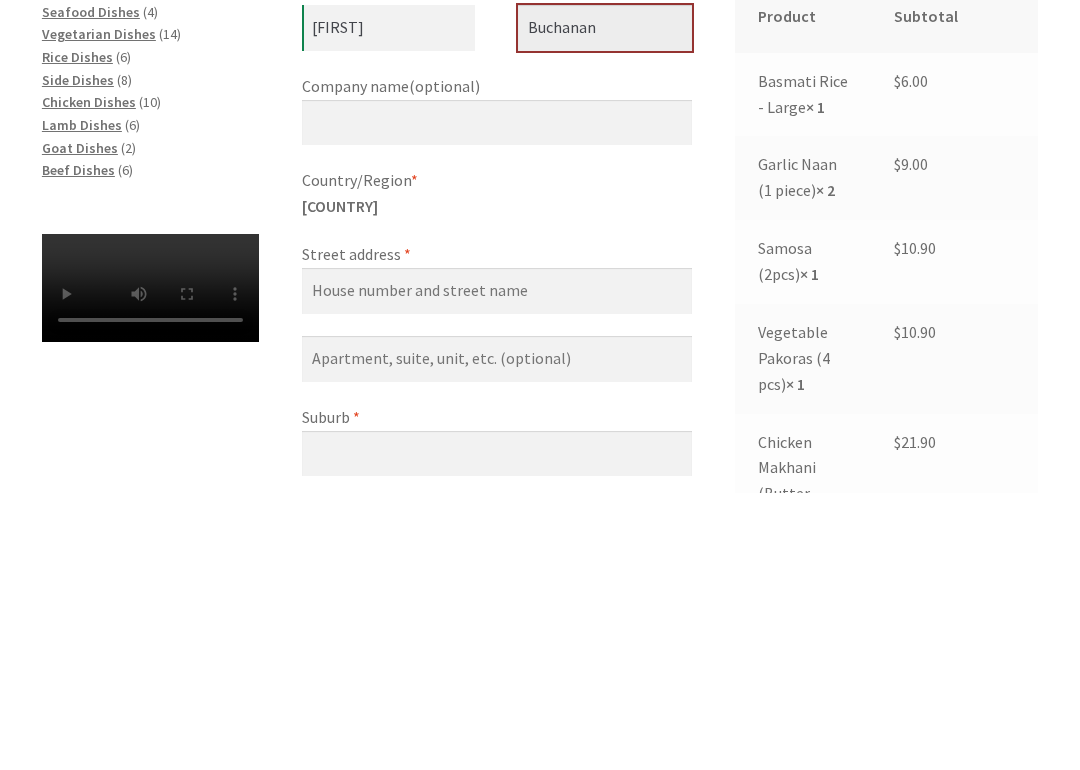 type on "Buchanan" 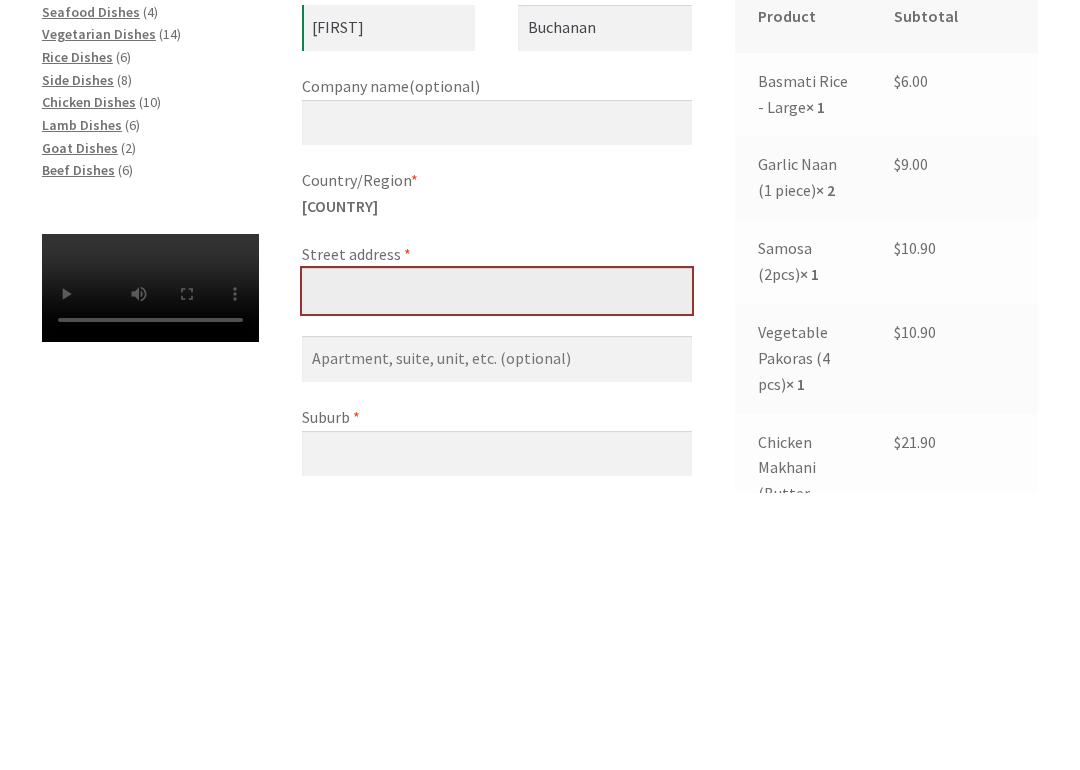 click on "Street address   *" at bounding box center (497, 568) 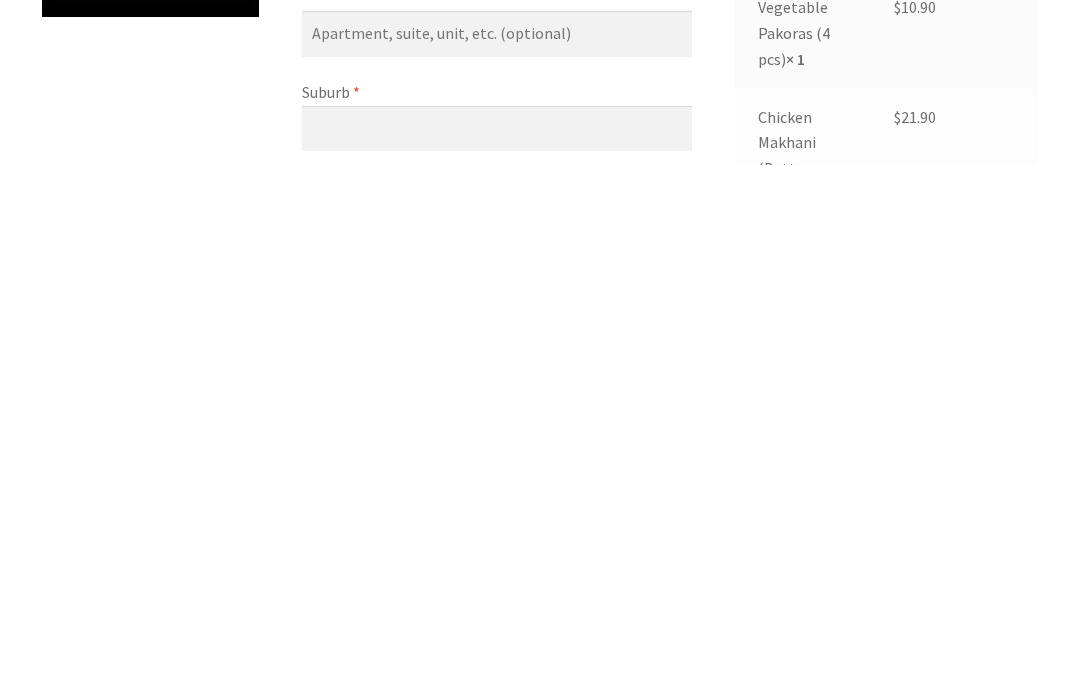 scroll, scrollTop: 520, scrollLeft: 0, axis: vertical 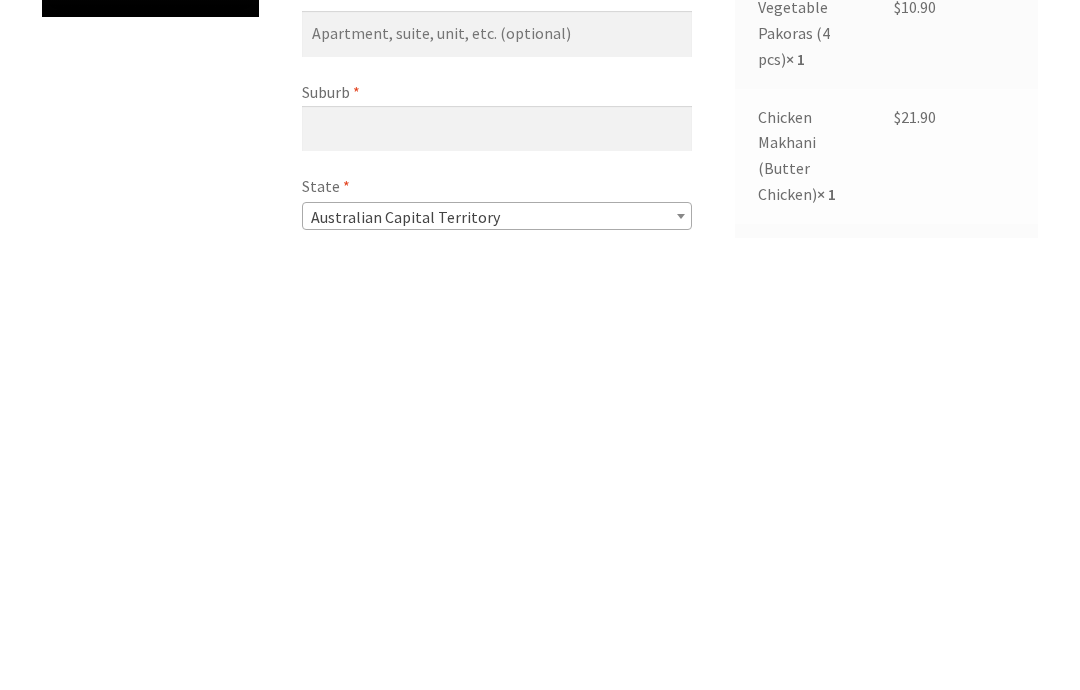 type on "[NUMBER] [STREET]" 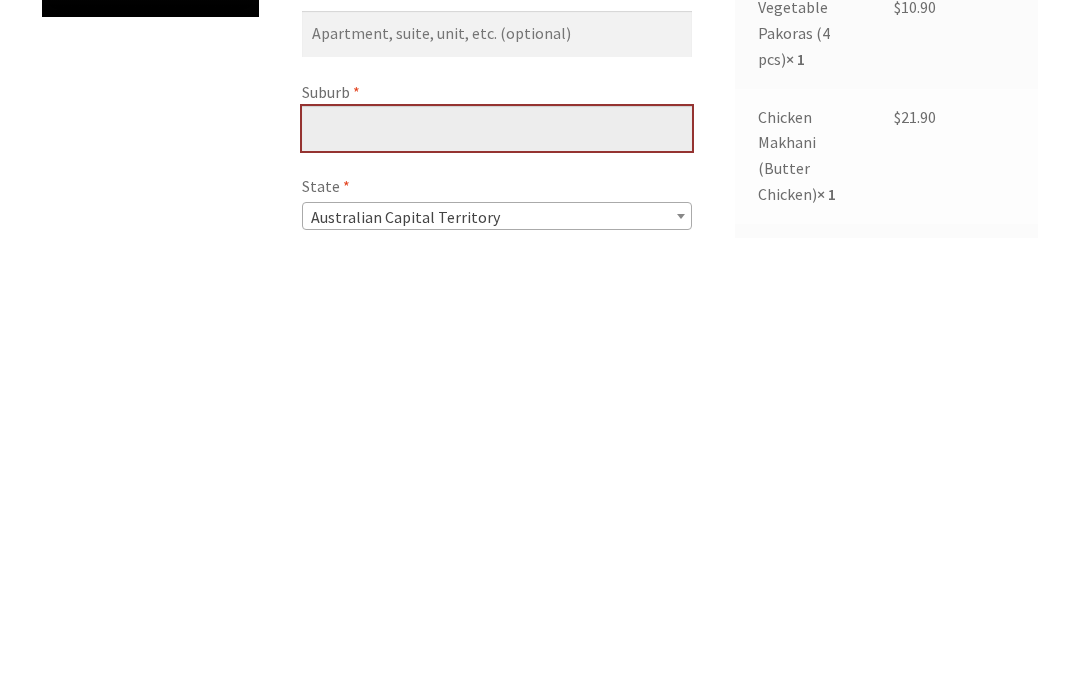 click on "Suburb   *" at bounding box center (497, 581) 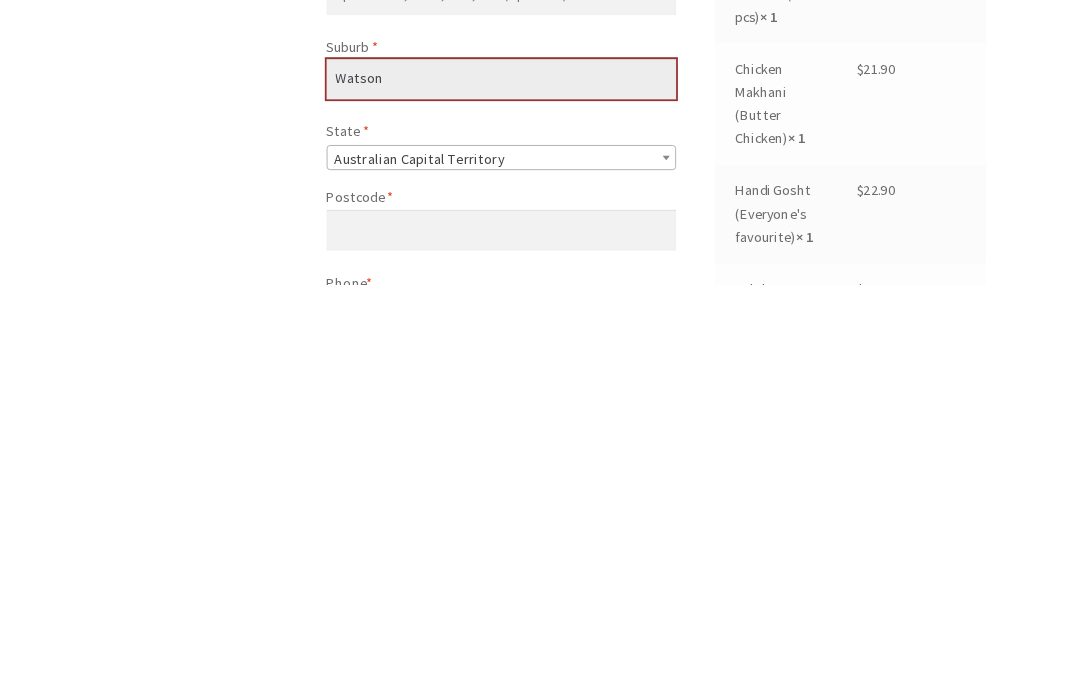 scroll, scrollTop: 637, scrollLeft: 0, axis: vertical 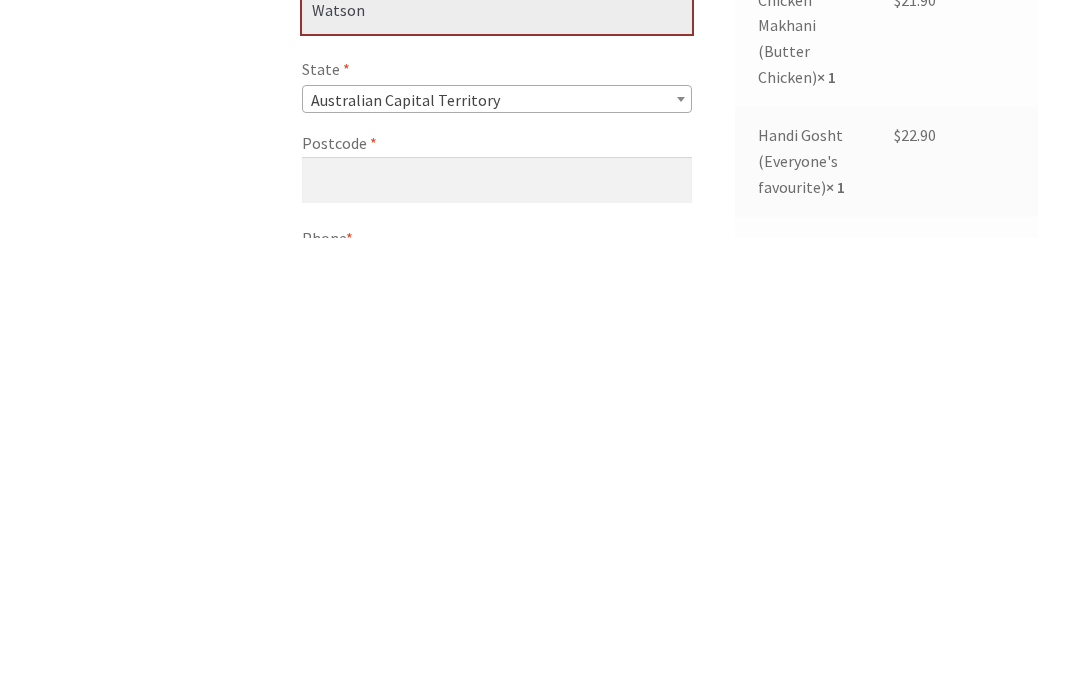 type on "Watson" 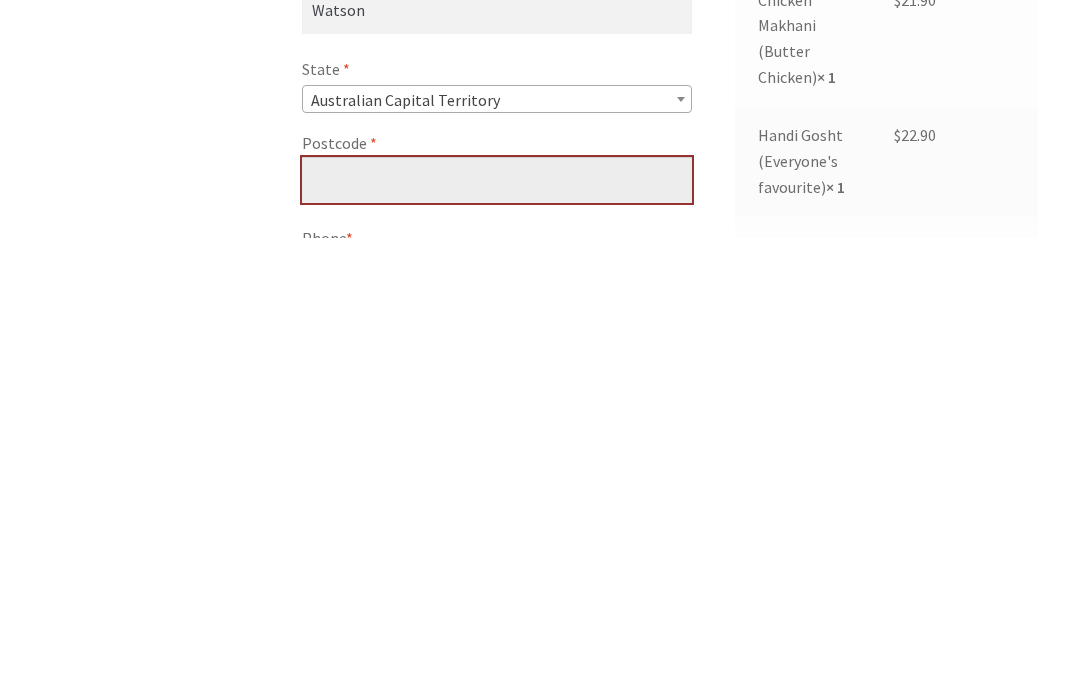 click on "Postcode   *" at bounding box center (497, 632) 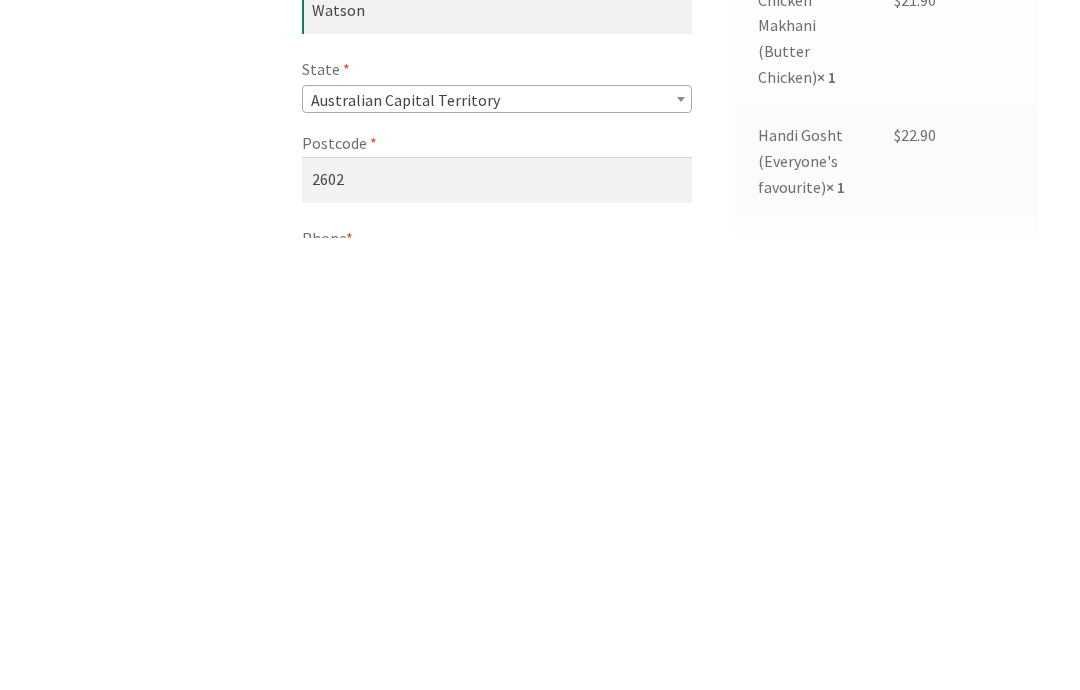 scroll, scrollTop: 1090, scrollLeft: 0, axis: vertical 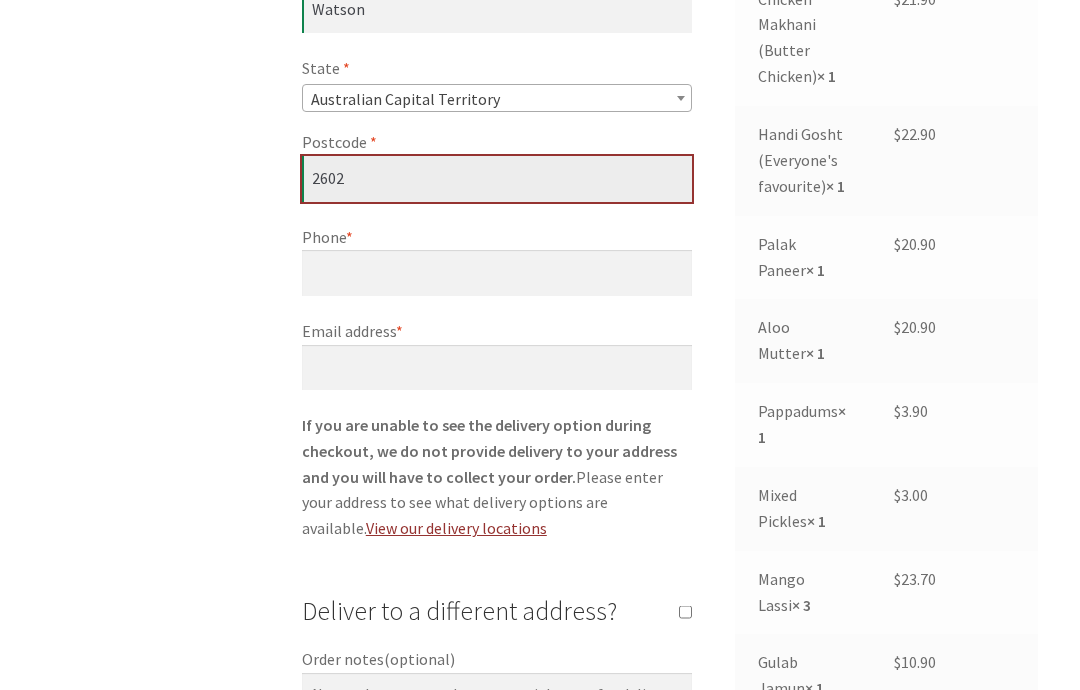 type on "2602" 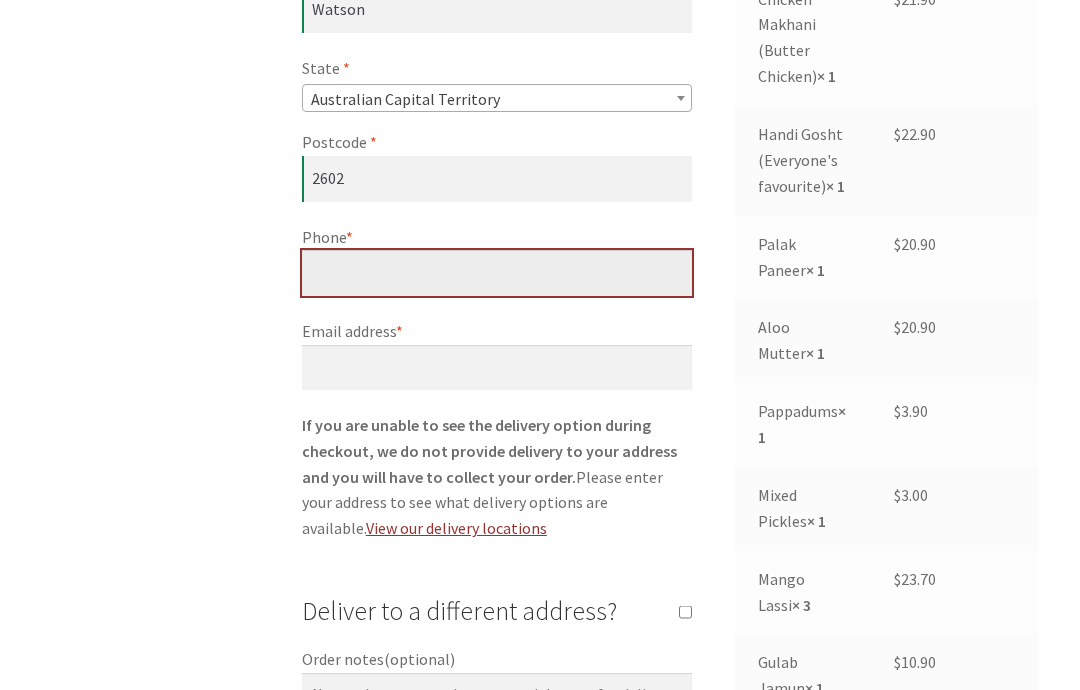 click on "Phone  *" at bounding box center [497, 273] 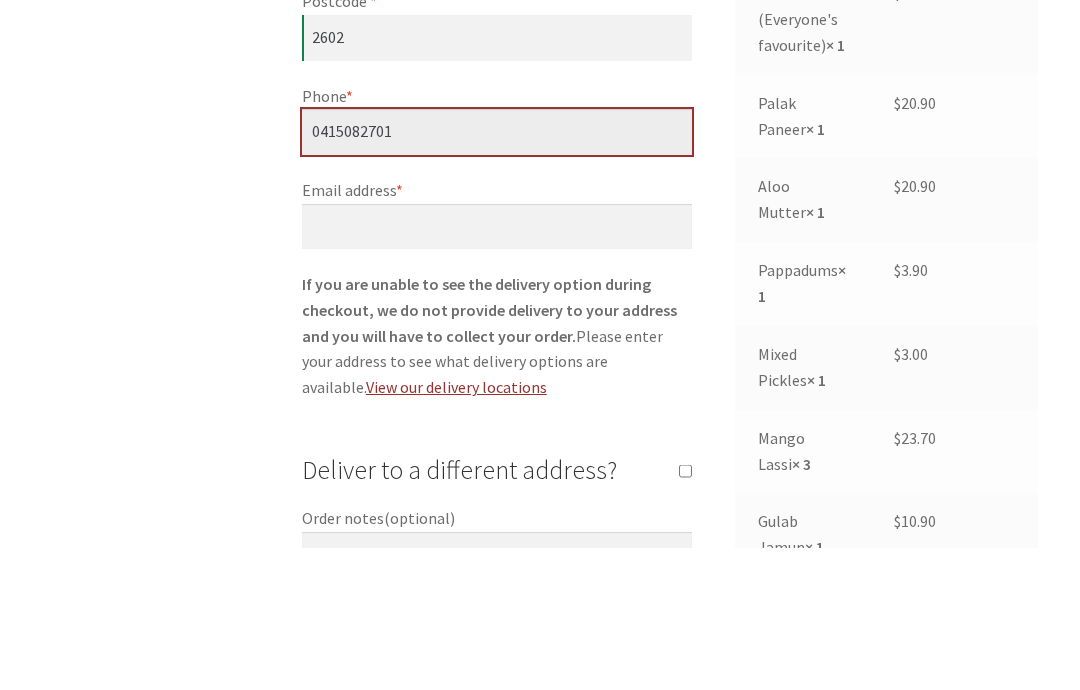 type on "0415082701" 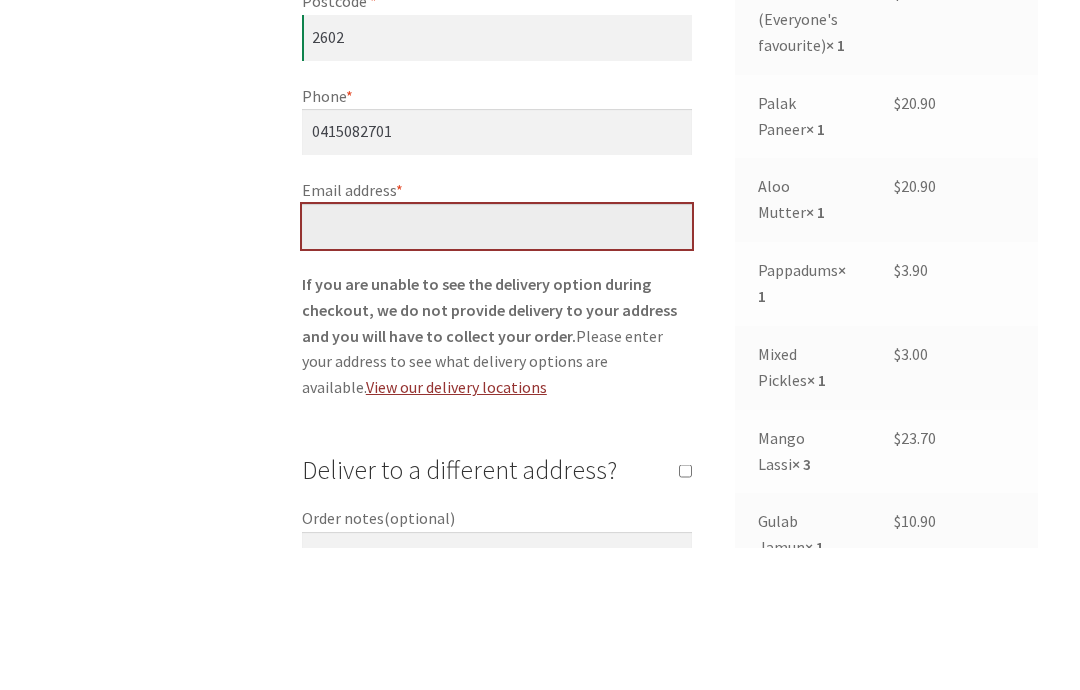 click on "Email address  *" at bounding box center (497, 369) 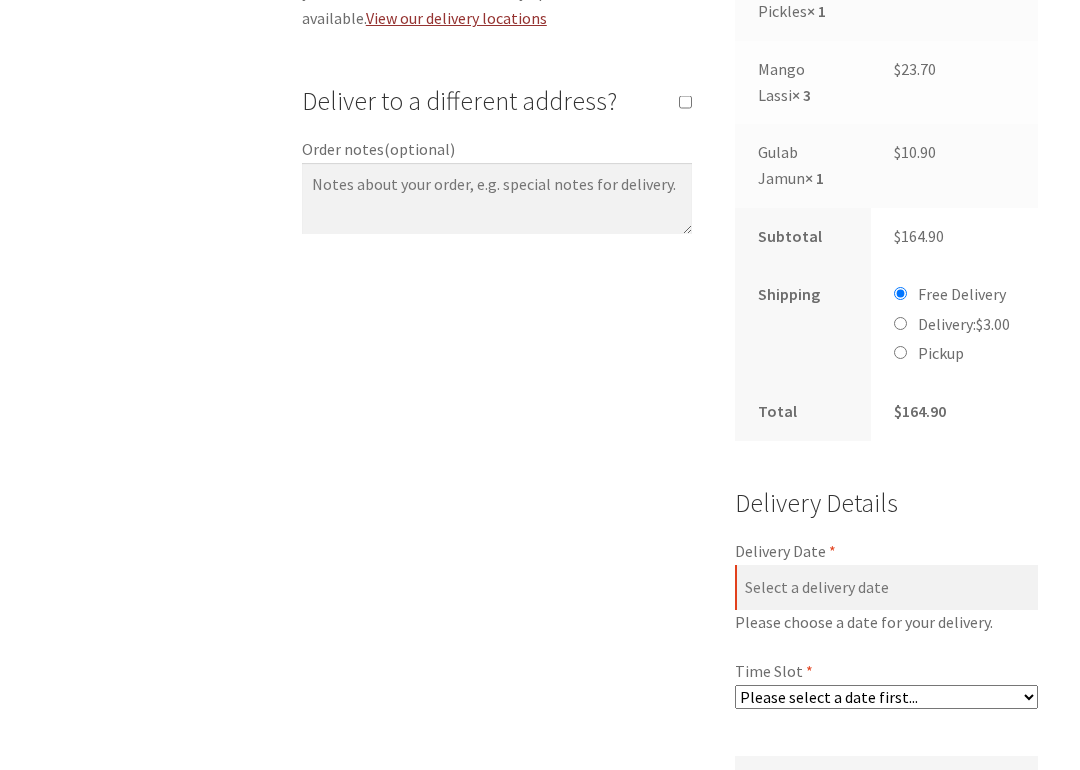 scroll, scrollTop: 1600, scrollLeft: 0, axis: vertical 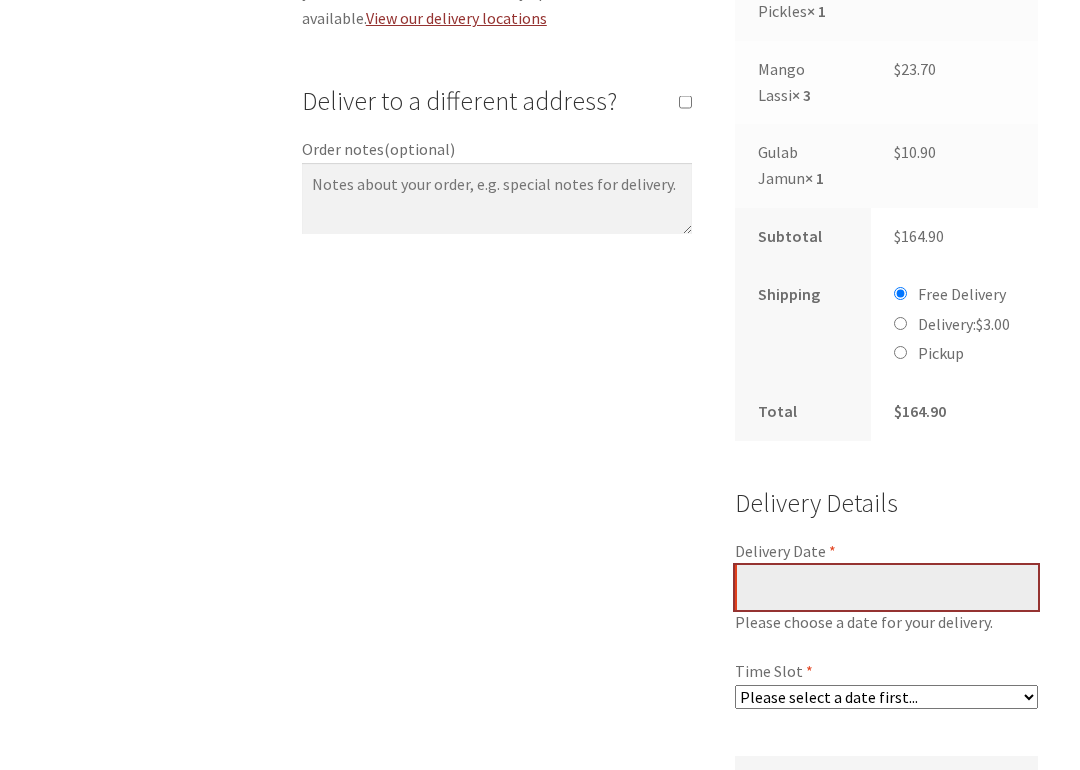 click on "Delivery Date   *" at bounding box center [886, 588] 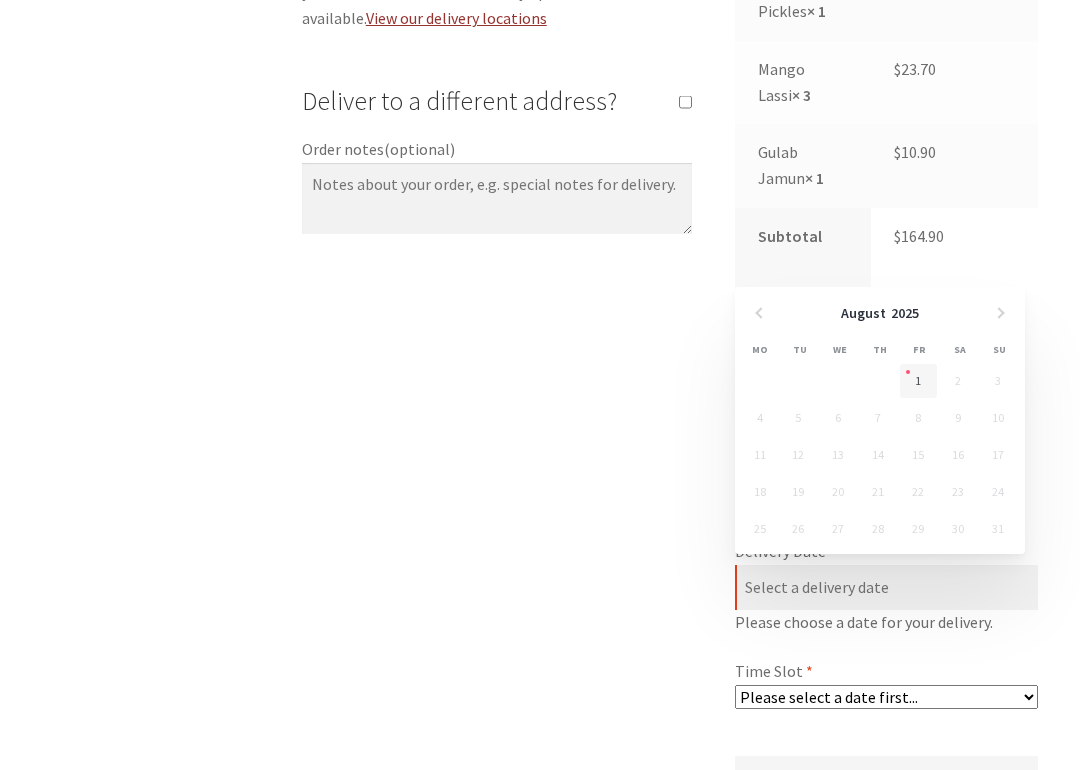 click on "1" at bounding box center (918, 381) 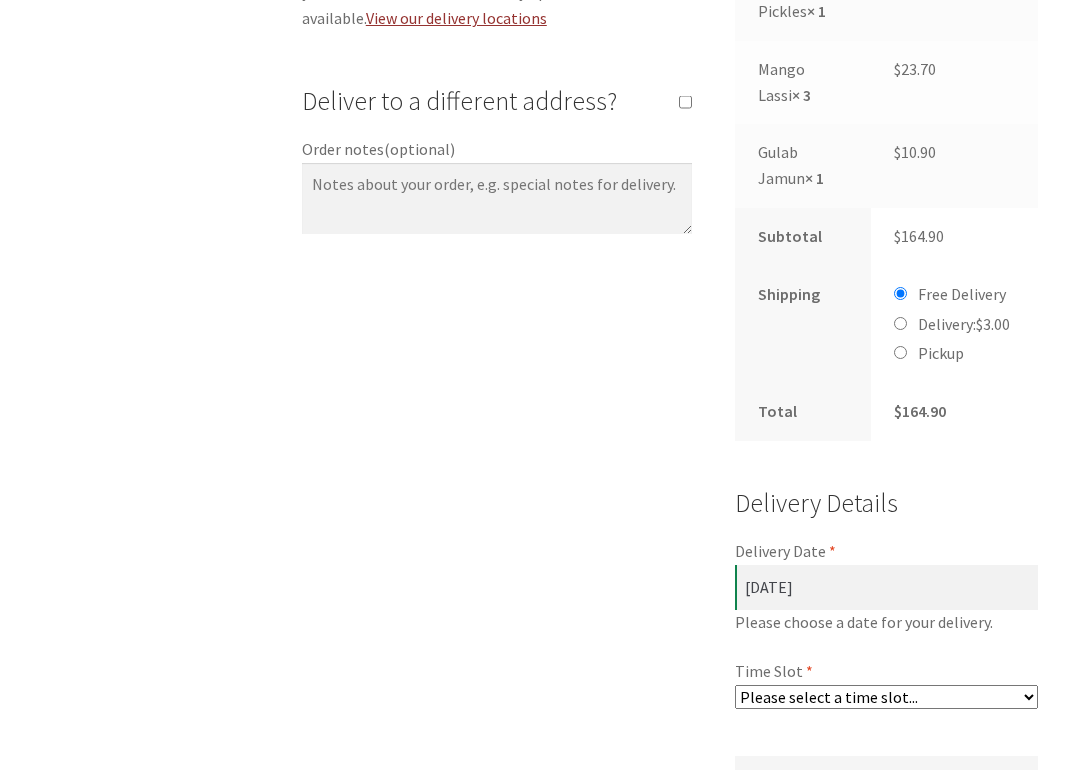 click on "Please select a time slot...
06:25 PM - 06:55 PM 06:55 PM - 07:25 PM 07:25 PM - 07:55 PM 07:55 PM - 08:25 PM 08:25 PM - 08:55 PM 08:55 PM - 09:25 PM 09:25 PM - 09:55 PM" at bounding box center [886, 697] 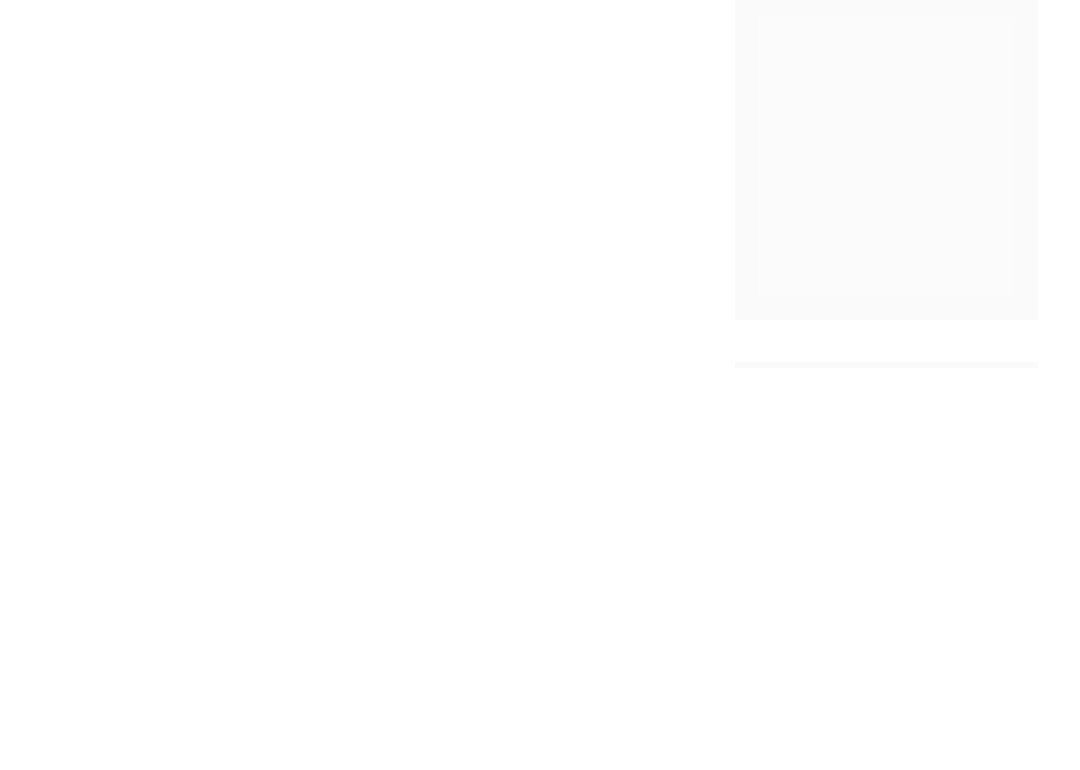 scroll, scrollTop: 2448, scrollLeft: 0, axis: vertical 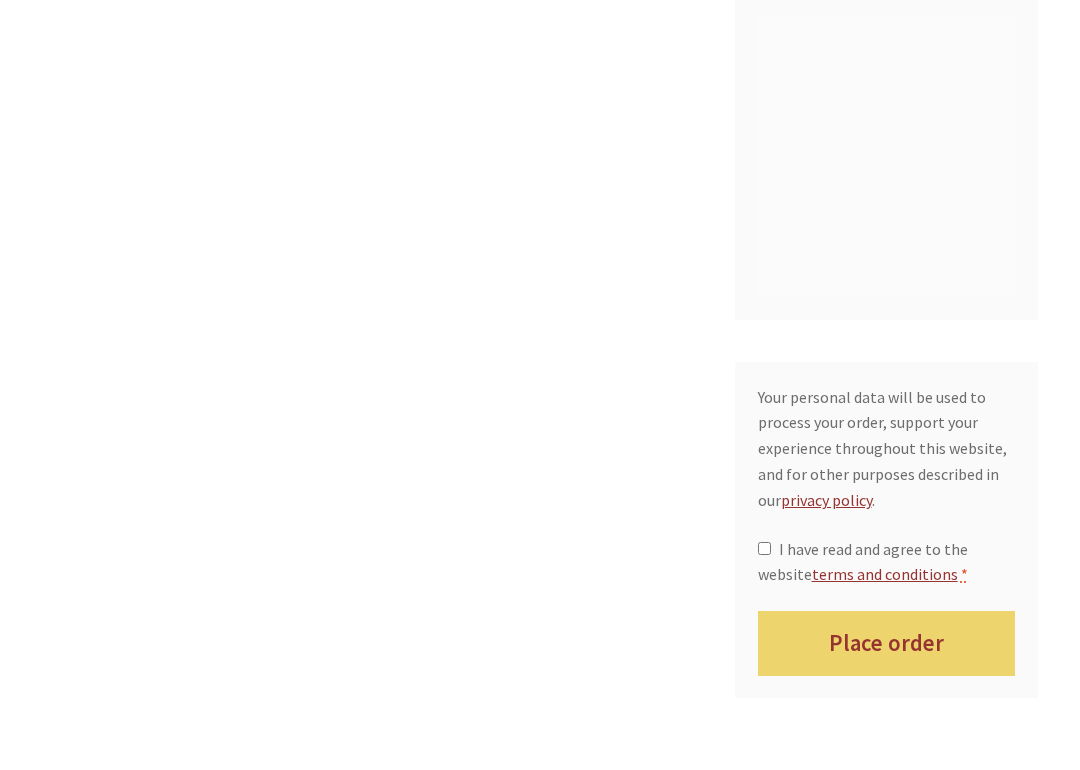 click on "I have read and agree to the website  terms and conditions   *" at bounding box center [887, 563] 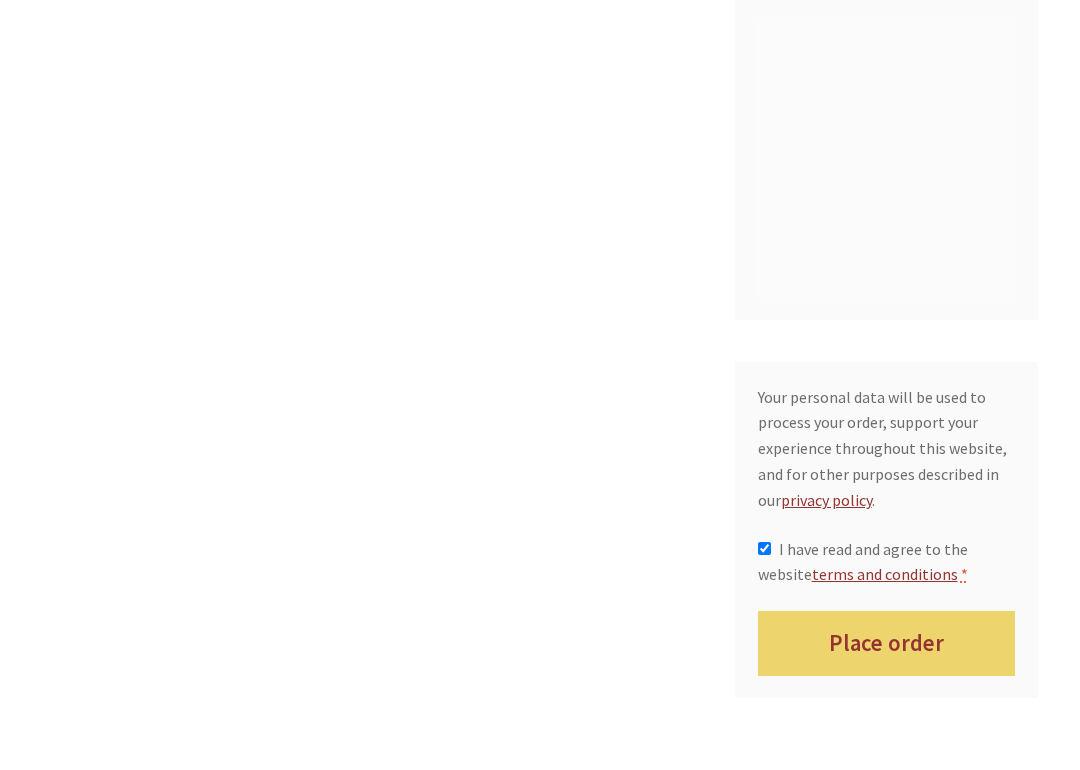click on "Place order" at bounding box center (887, 643) 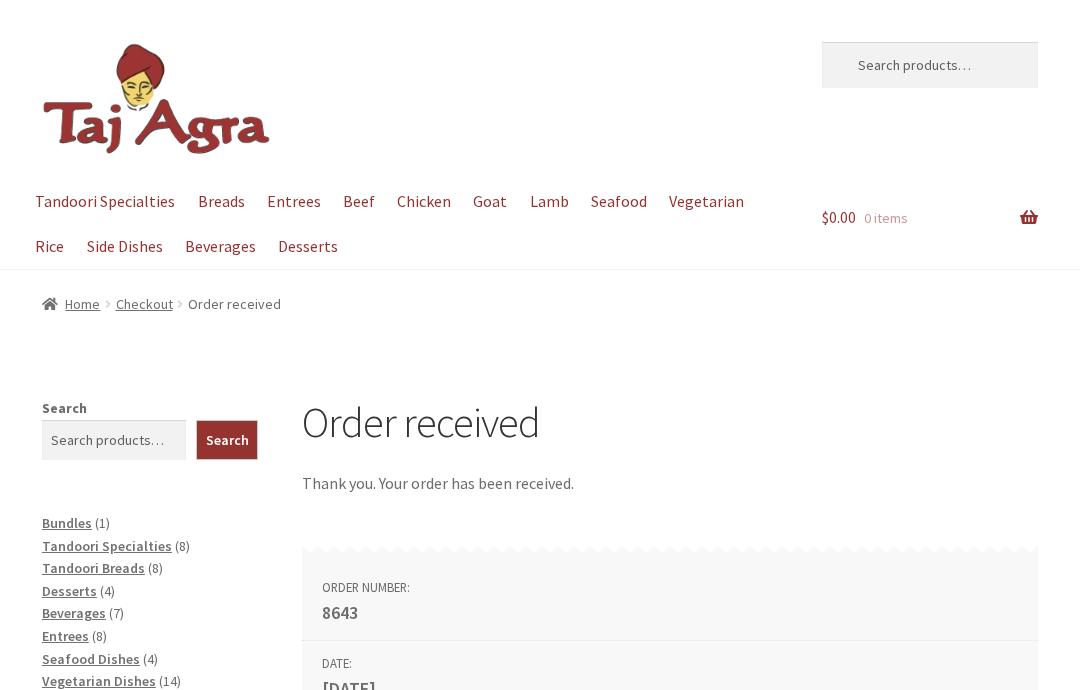 scroll, scrollTop: 0, scrollLeft: 0, axis: both 